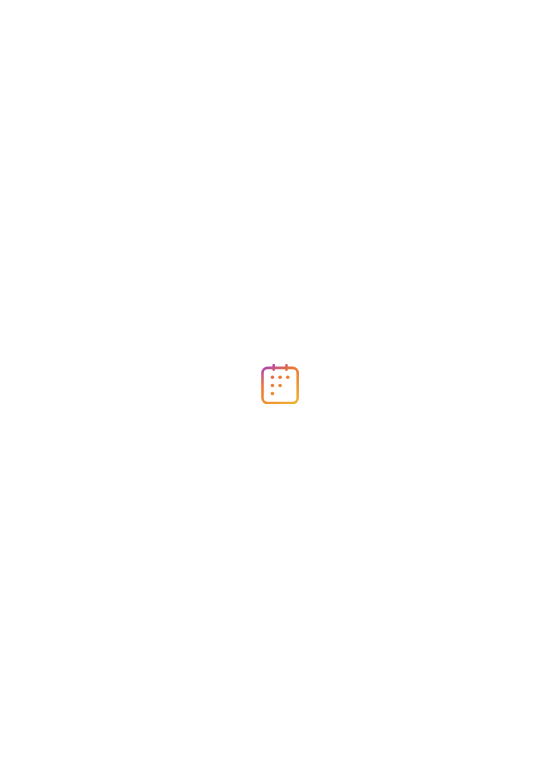 scroll, scrollTop: 0, scrollLeft: 0, axis: both 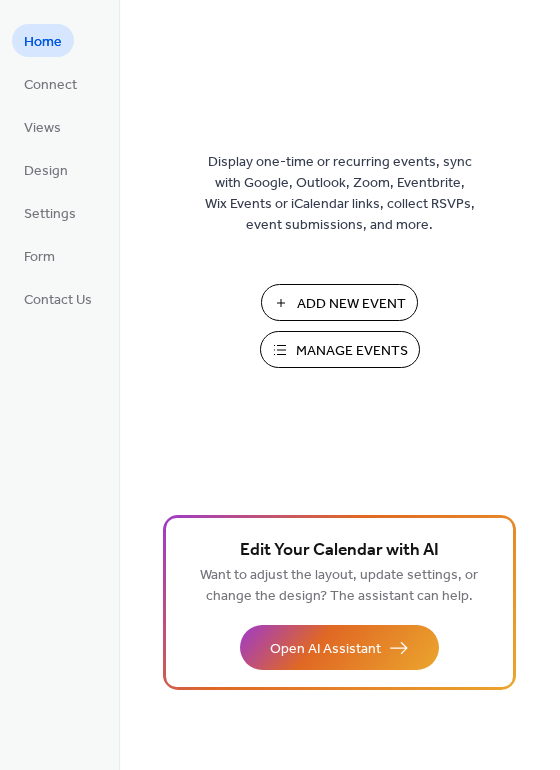 click on "Manage Events" at bounding box center (352, 351) 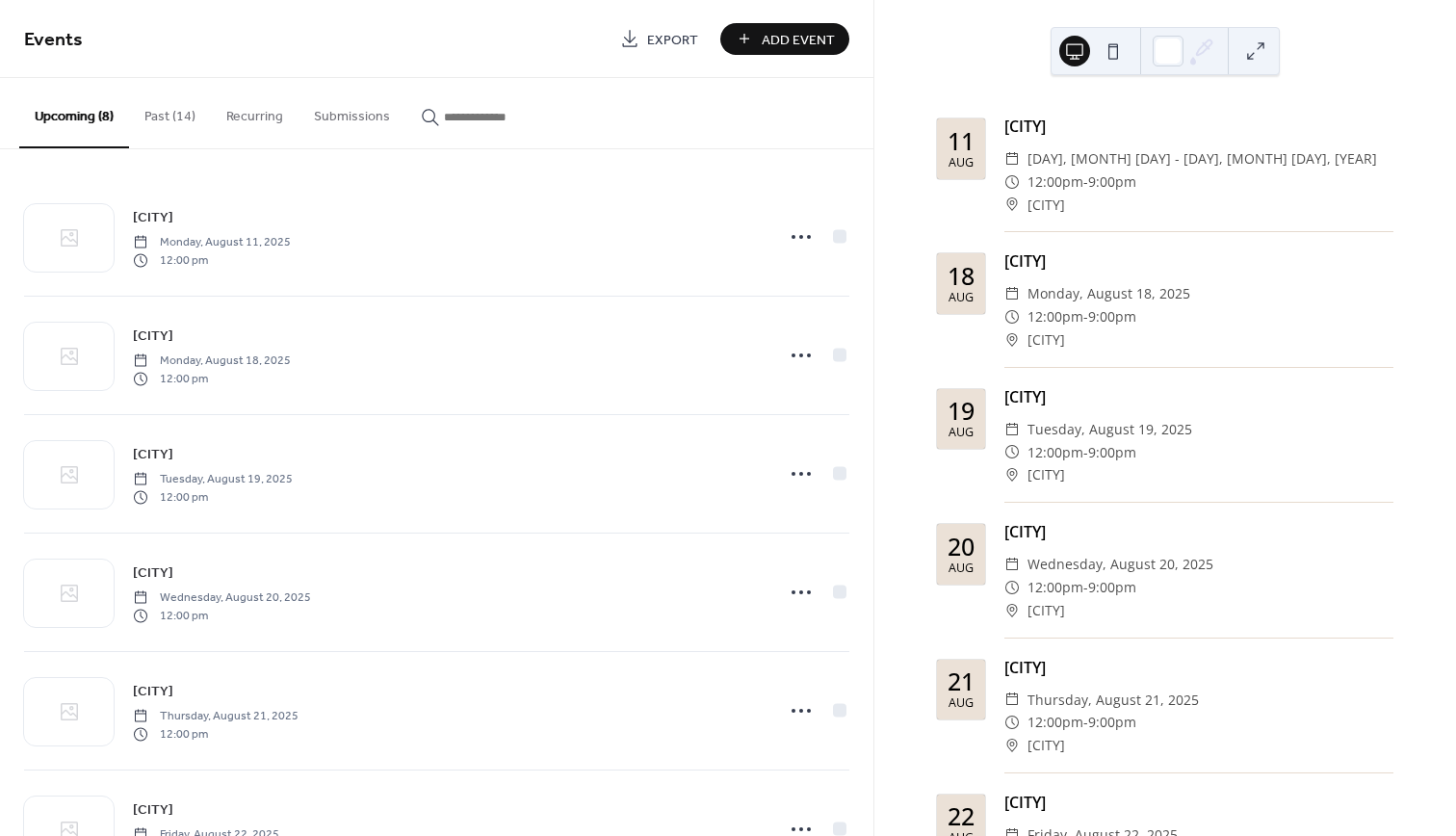 scroll, scrollTop: 0, scrollLeft: 0, axis: both 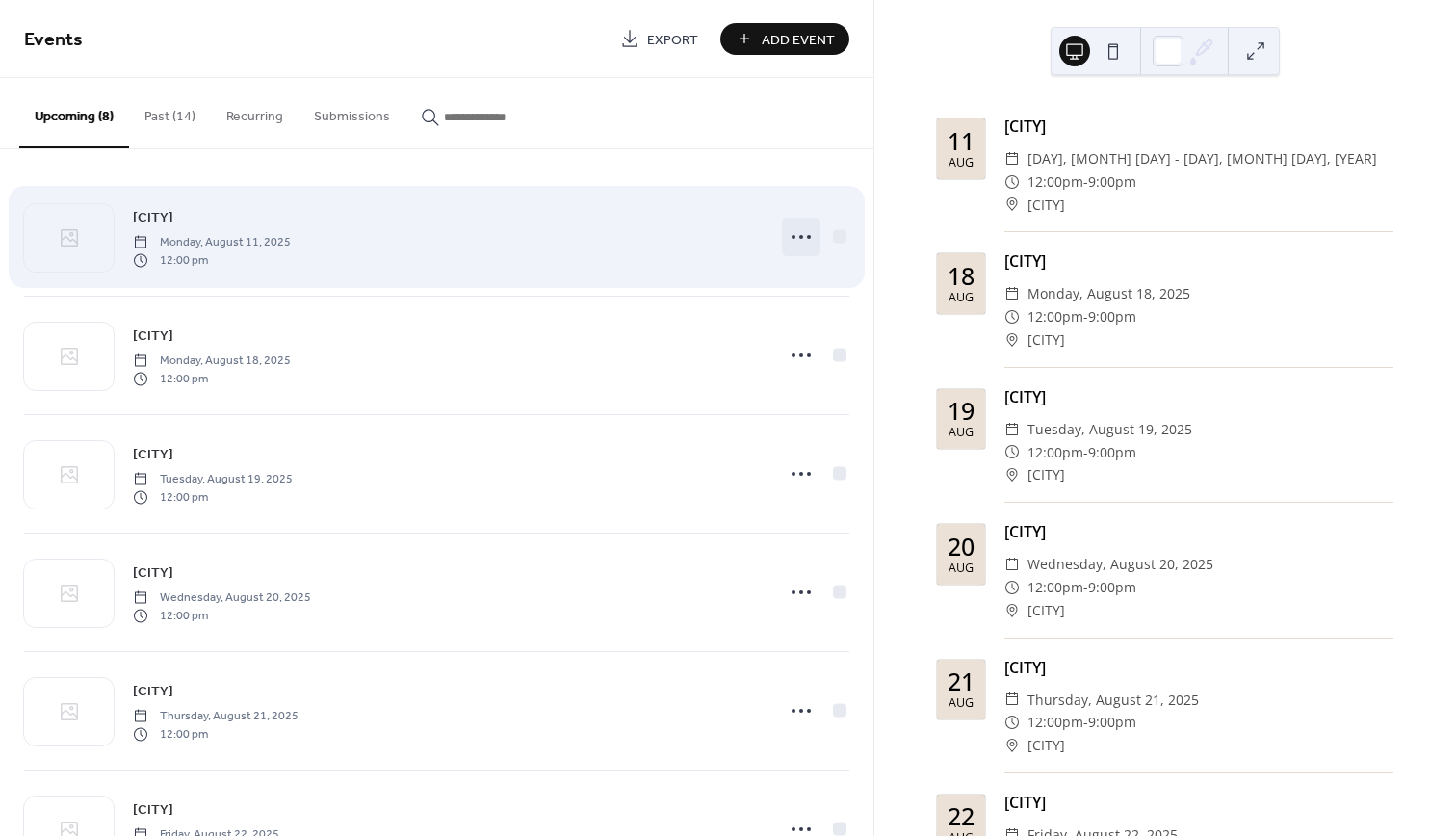 click 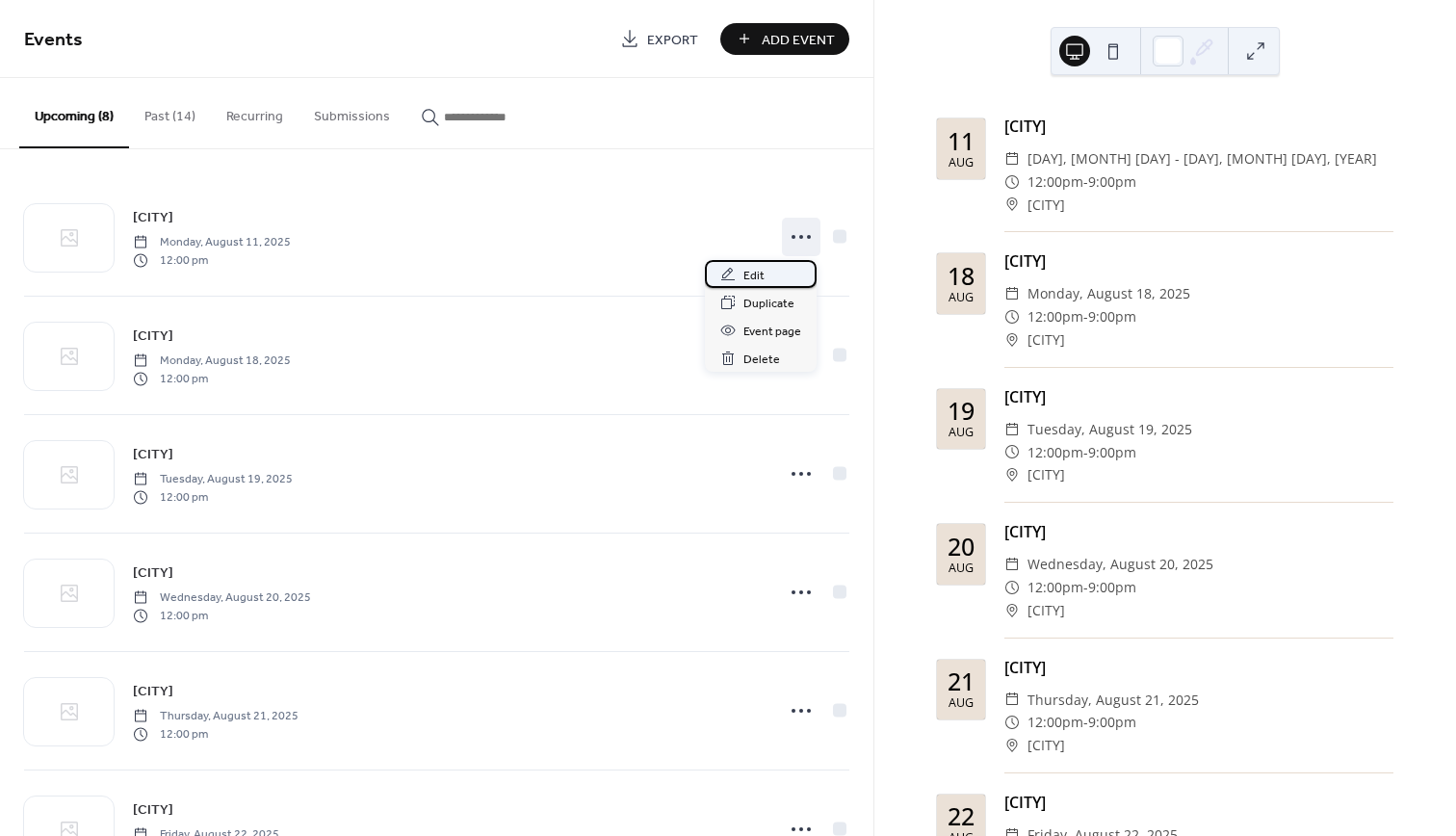 click on "Edit" at bounding box center (761, 274) 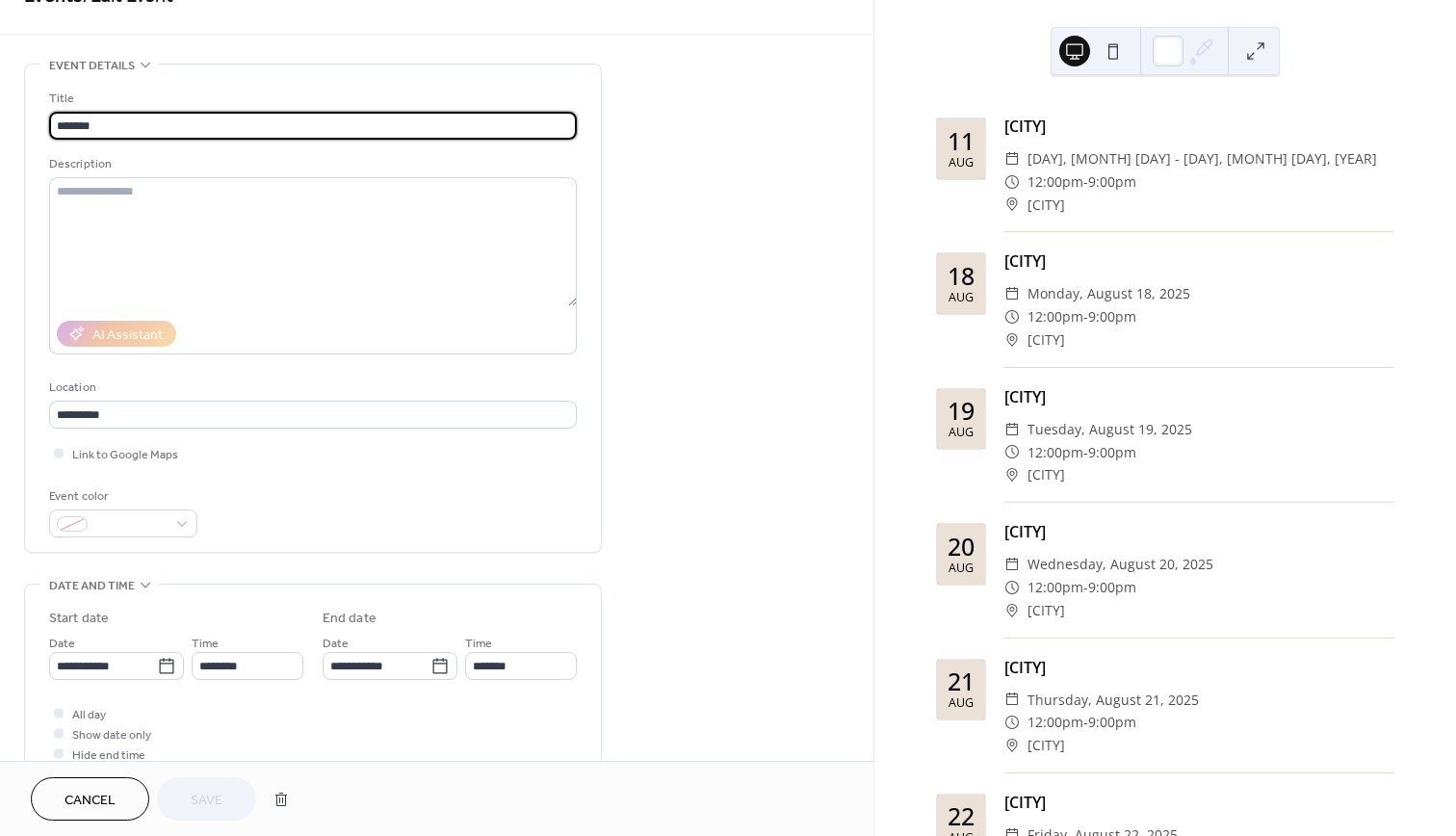 scroll, scrollTop: 124, scrollLeft: 0, axis: vertical 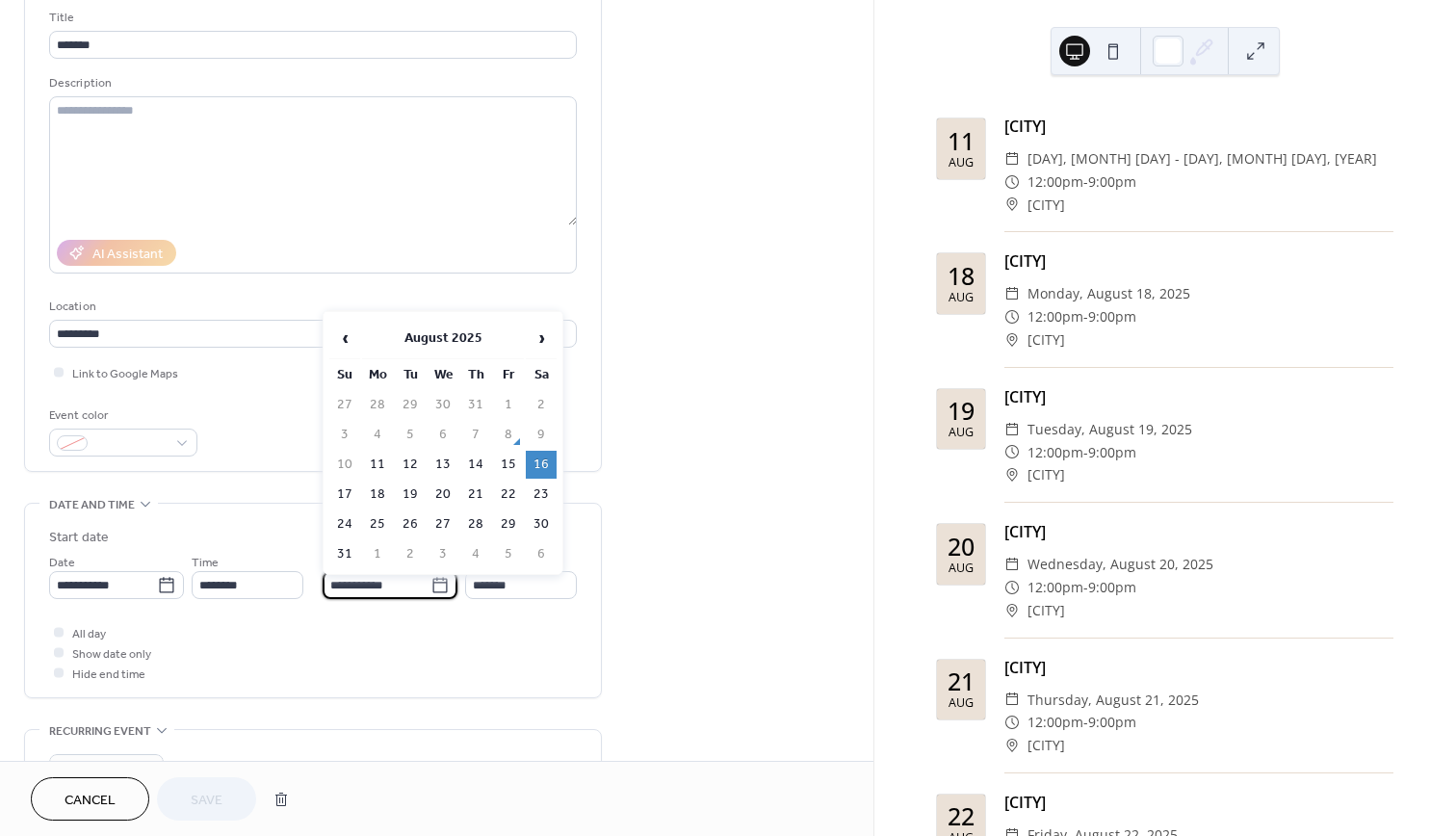click on "**********" at bounding box center [377, 585] 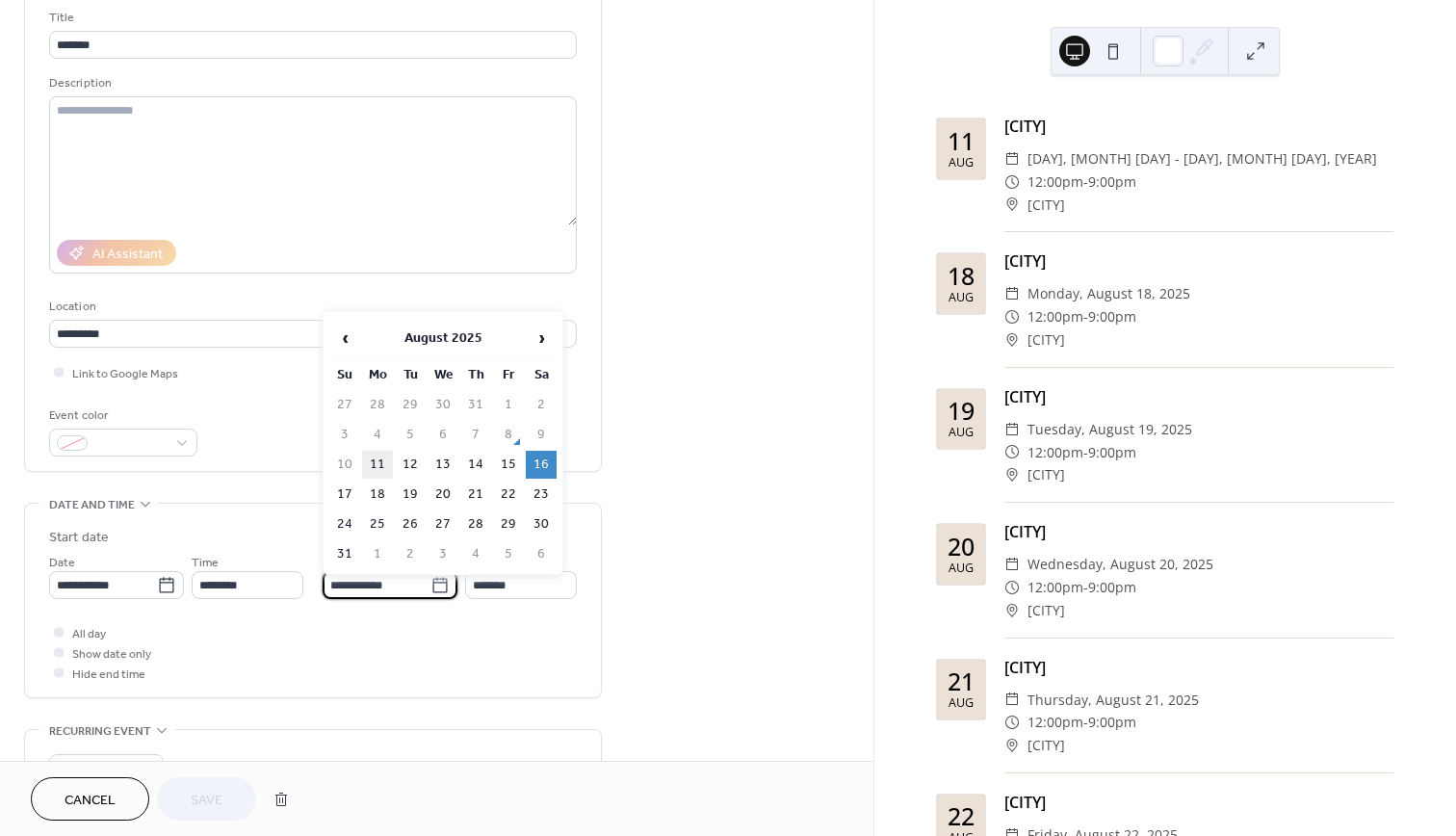click on "11" at bounding box center (377, 464) 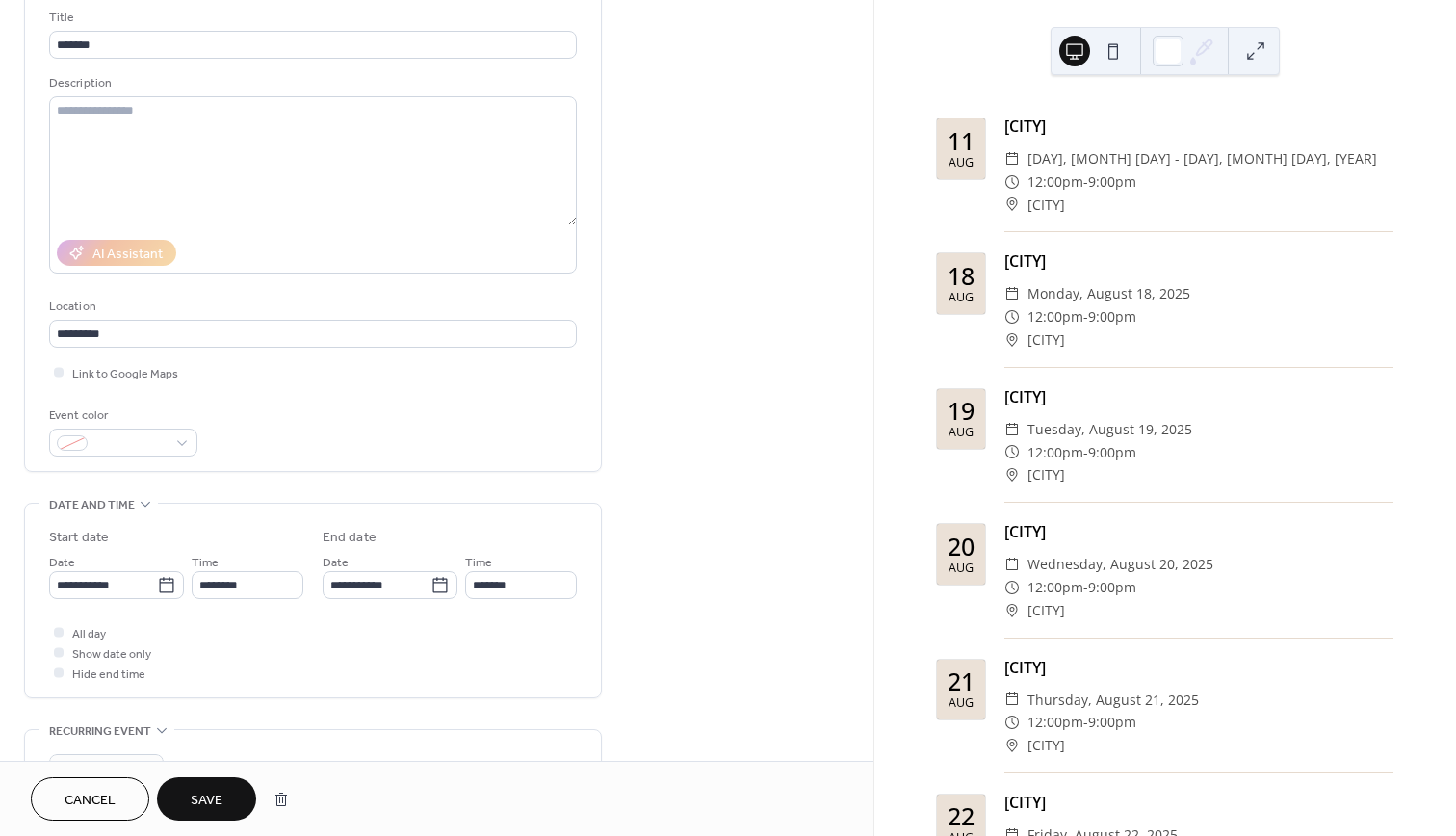 type on "**********" 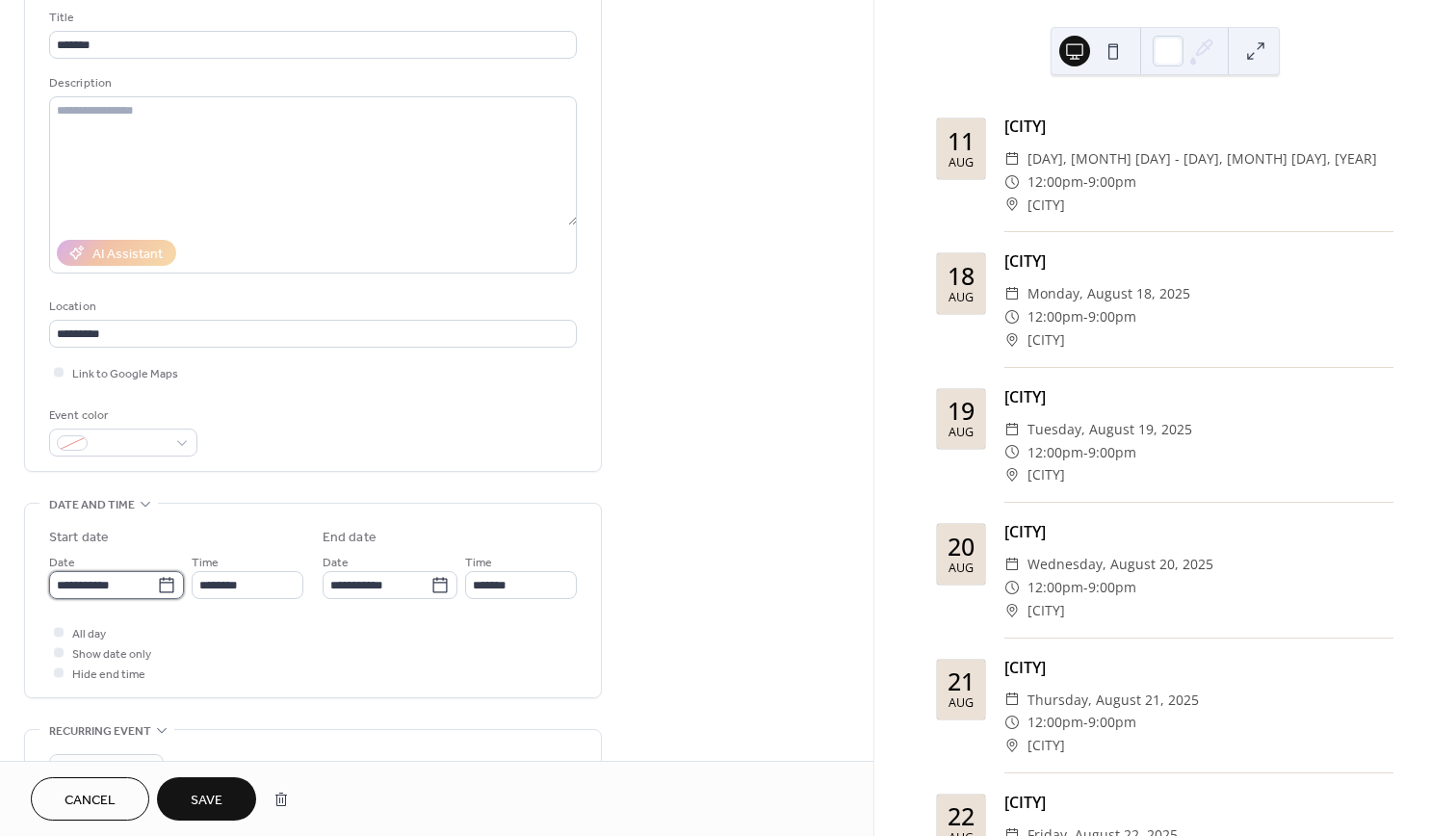 click on "**********" at bounding box center [103, 585] 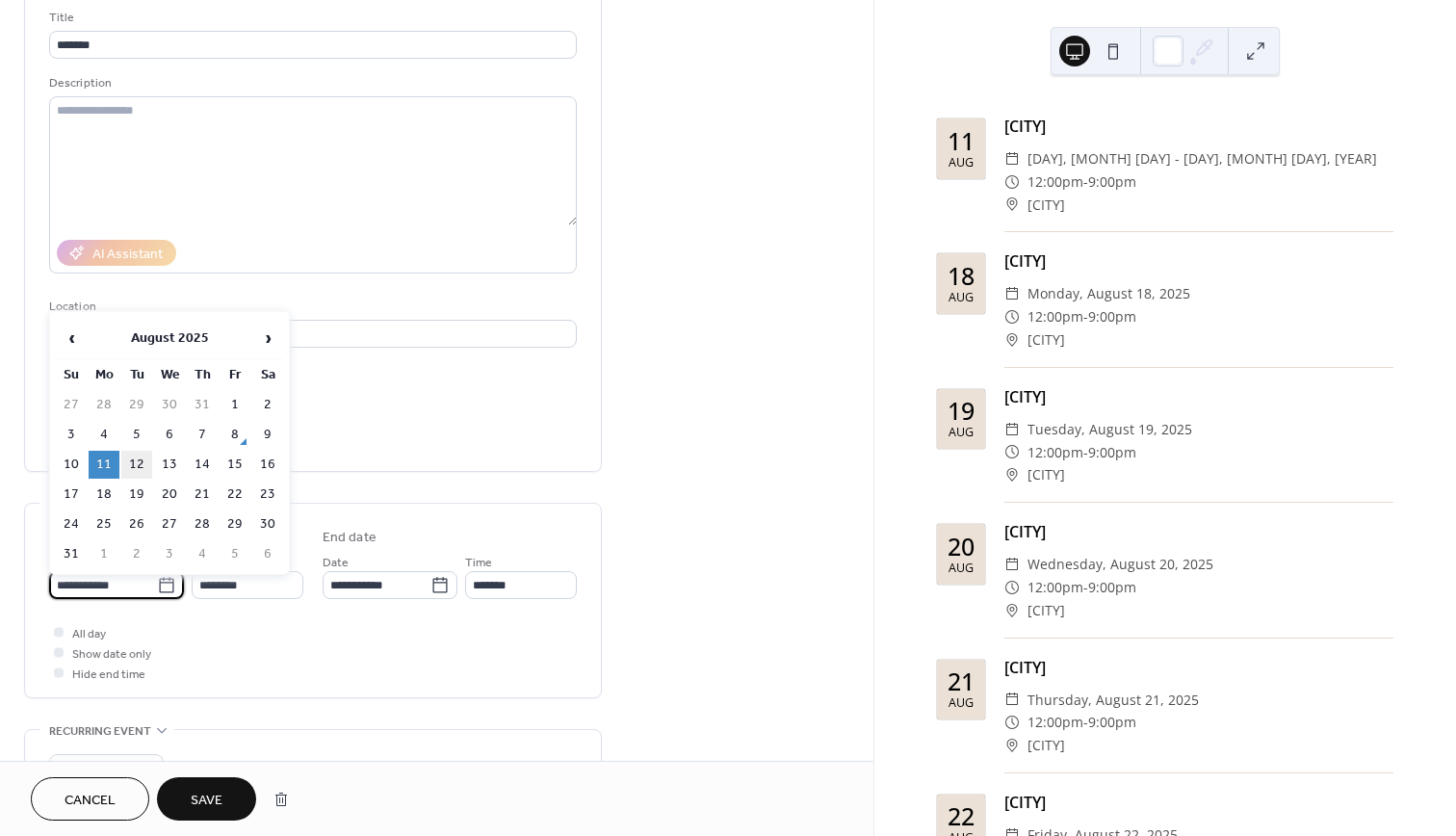 click on "12" at bounding box center (137, 464) 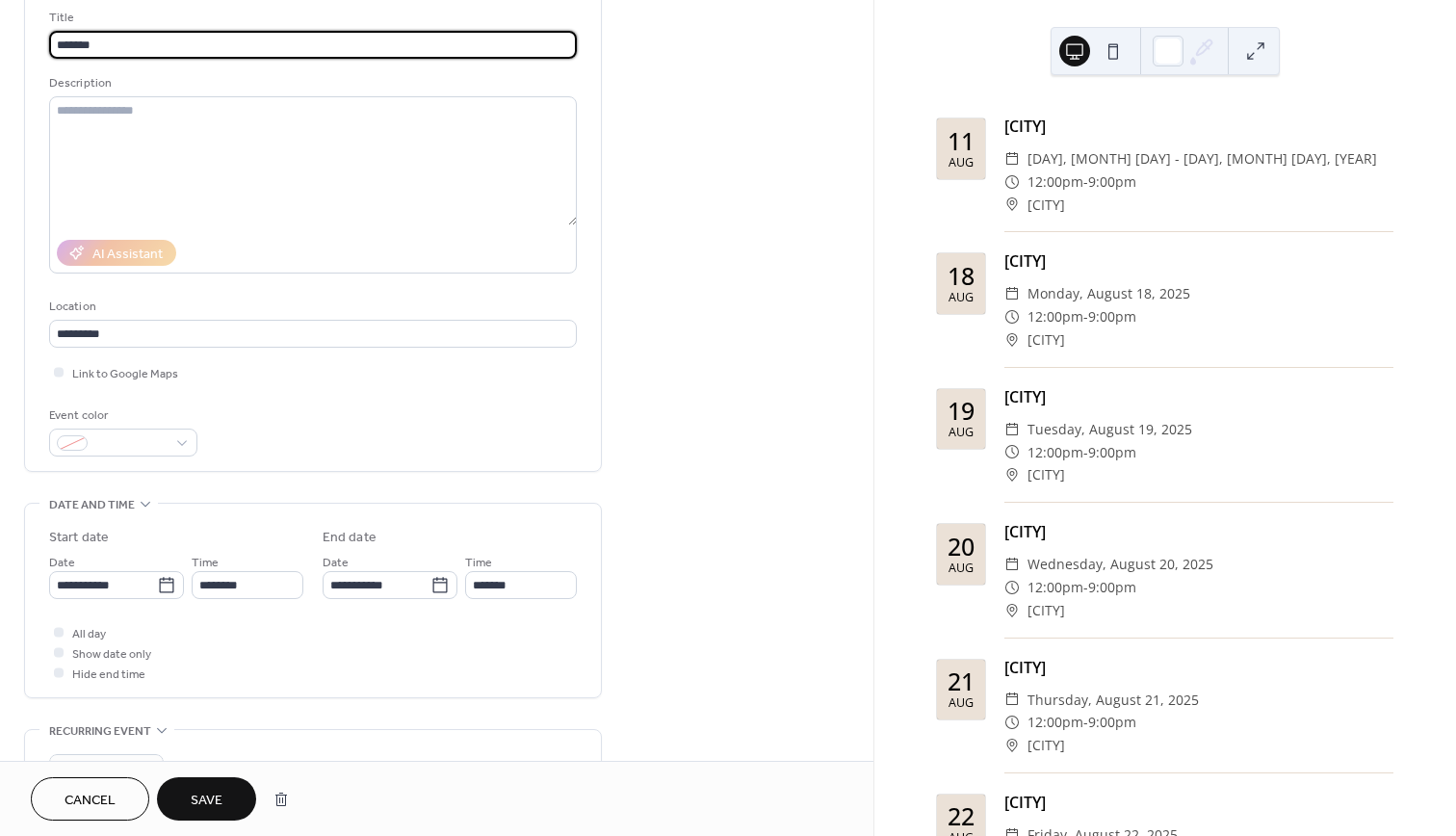 drag, startPoint x: 128, startPoint y: 41, endPoint x: 6, endPoint y: 35, distance: 122.147452 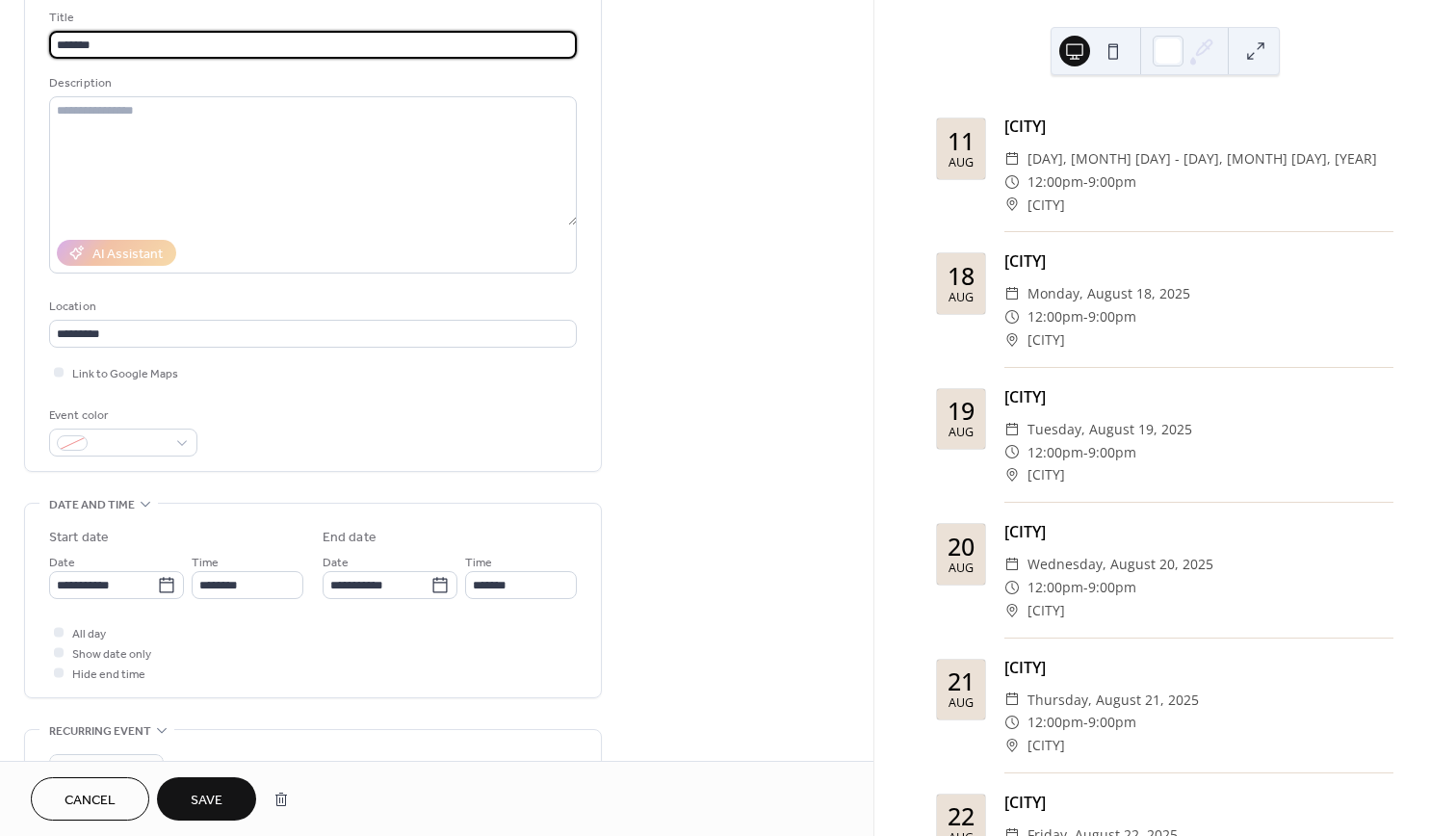 click on "Save" at bounding box center (206, 800) 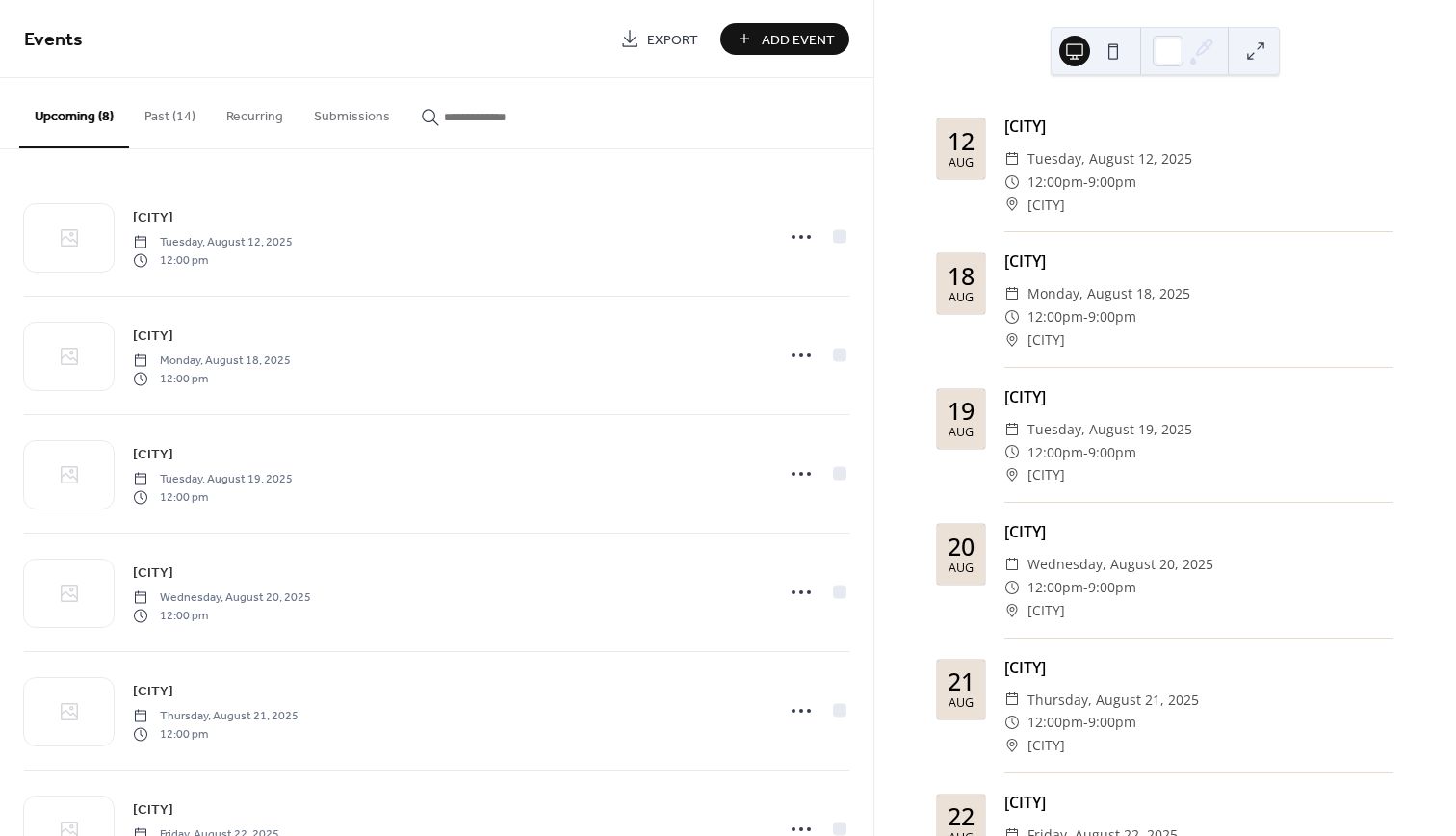 click on "Add Event" at bounding box center [798, 39] 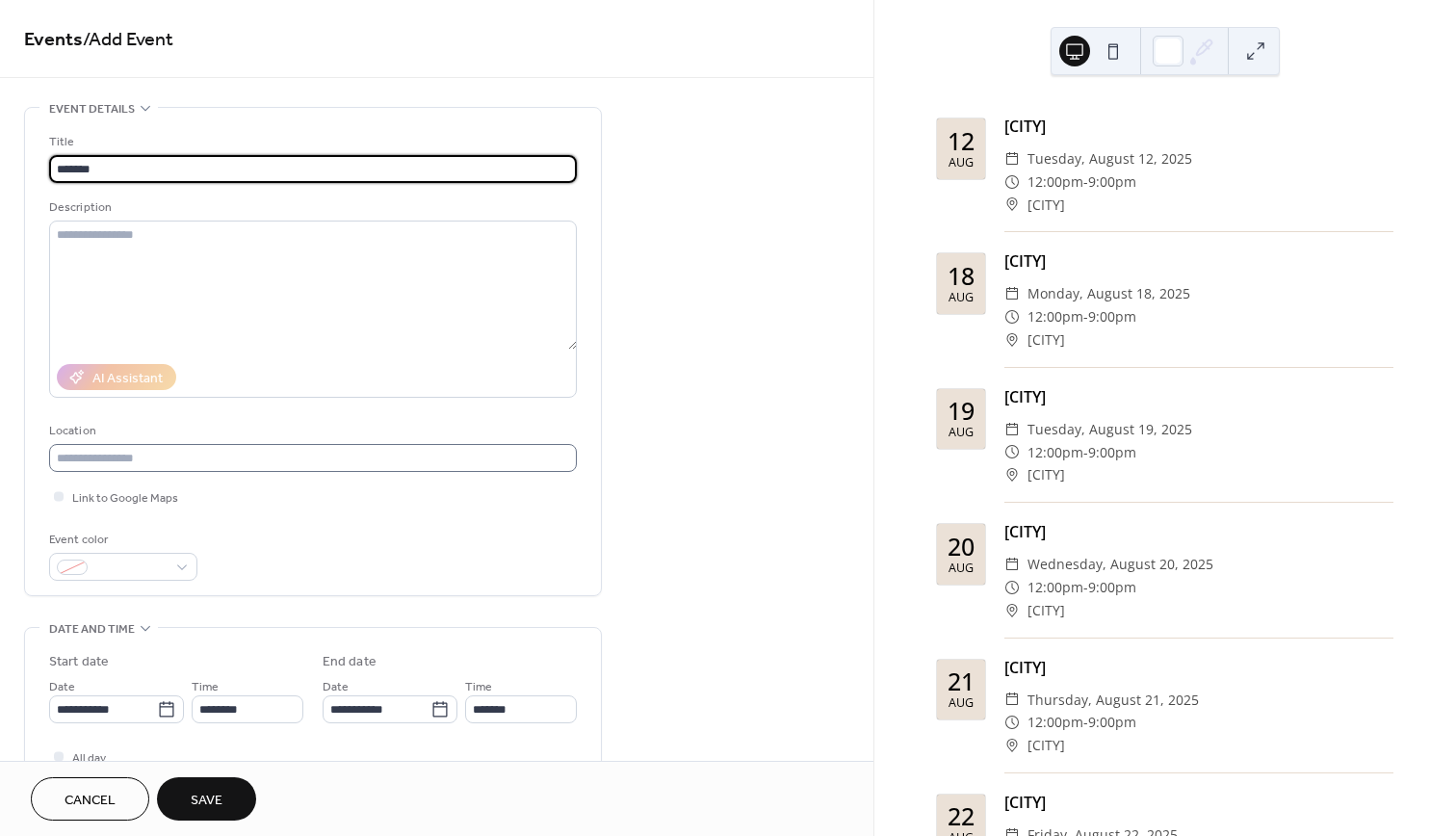 type on "*******" 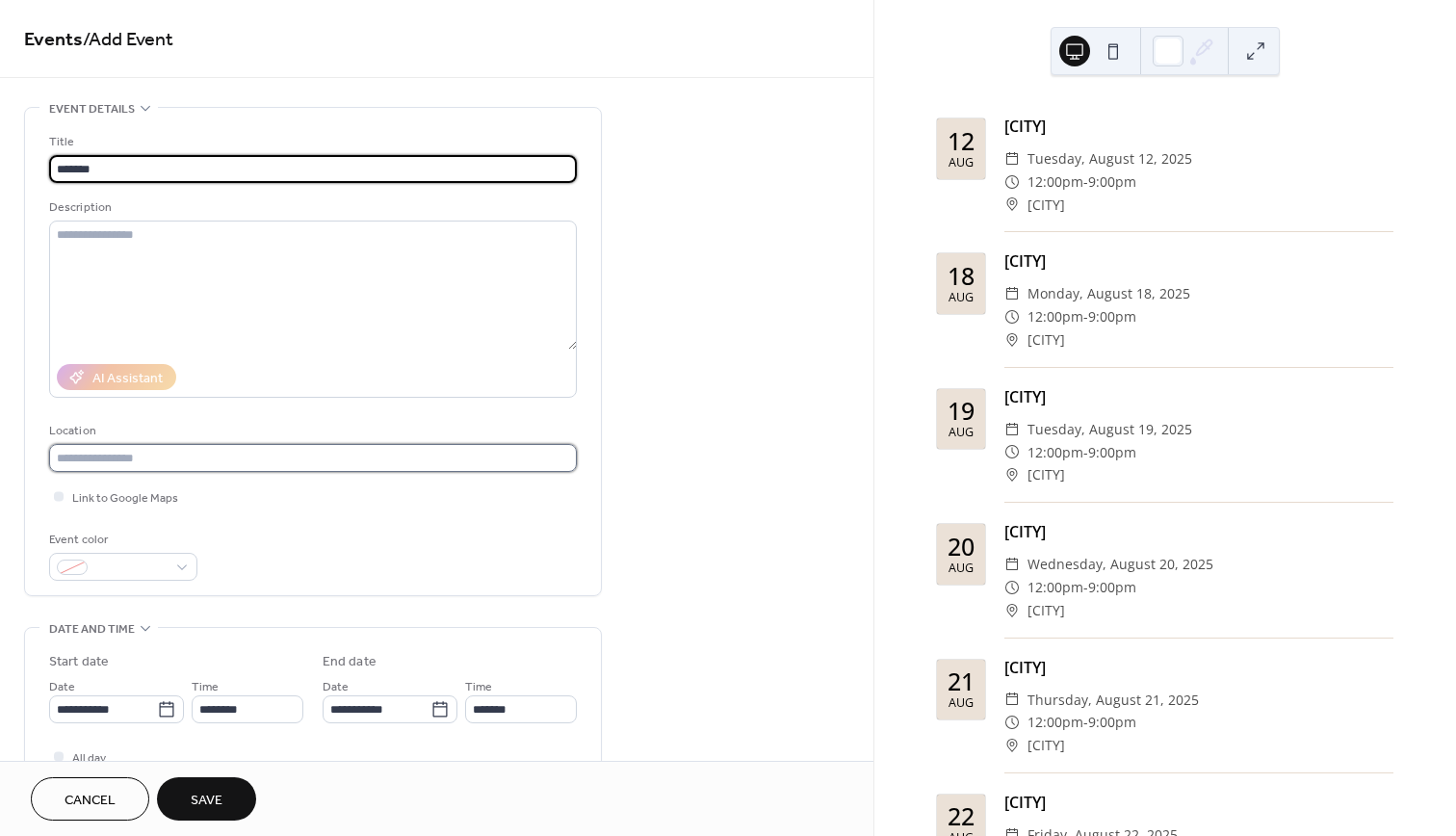 click at bounding box center [313, 457] 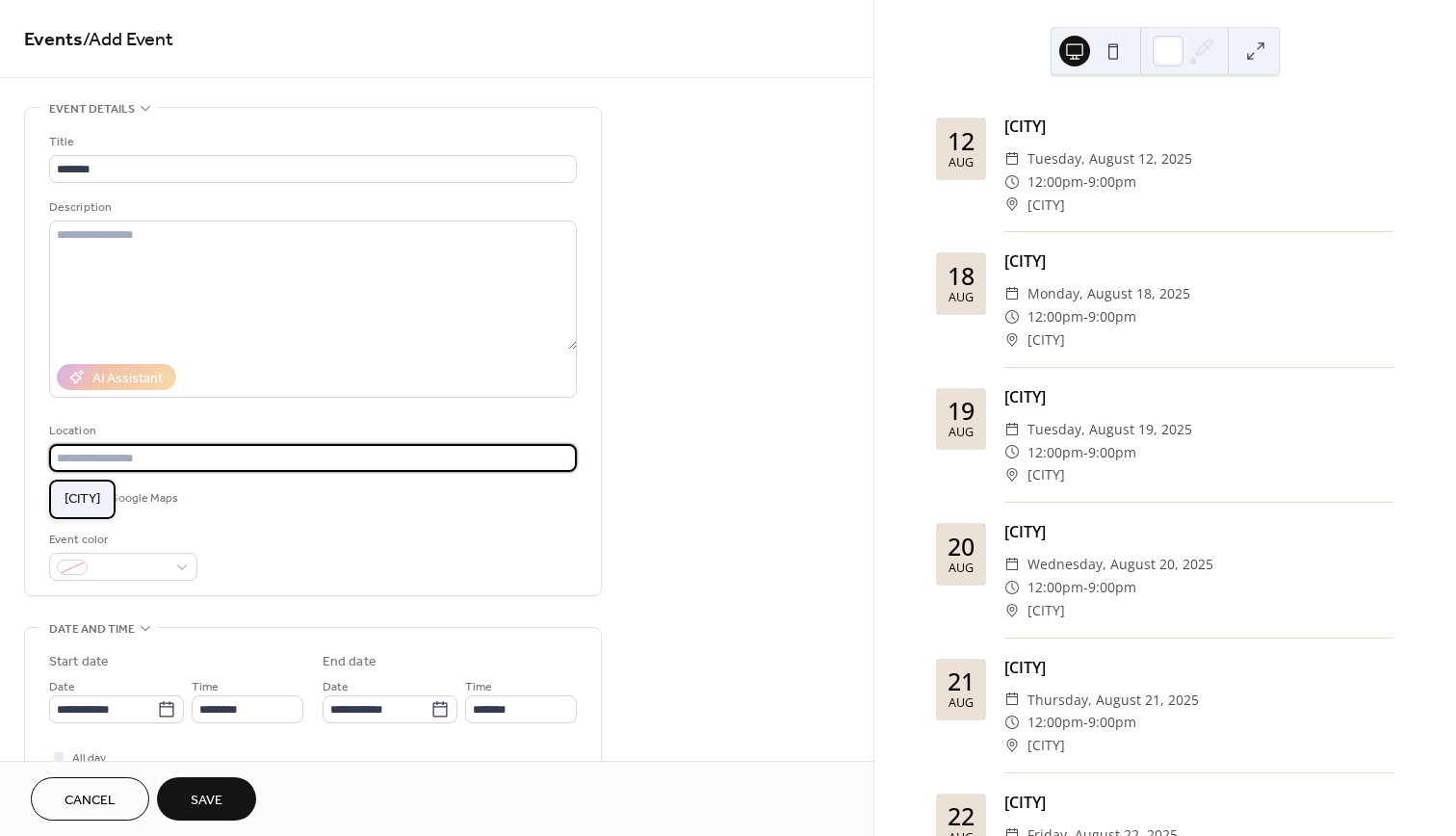 click on "[CITY]" at bounding box center [82, 499] 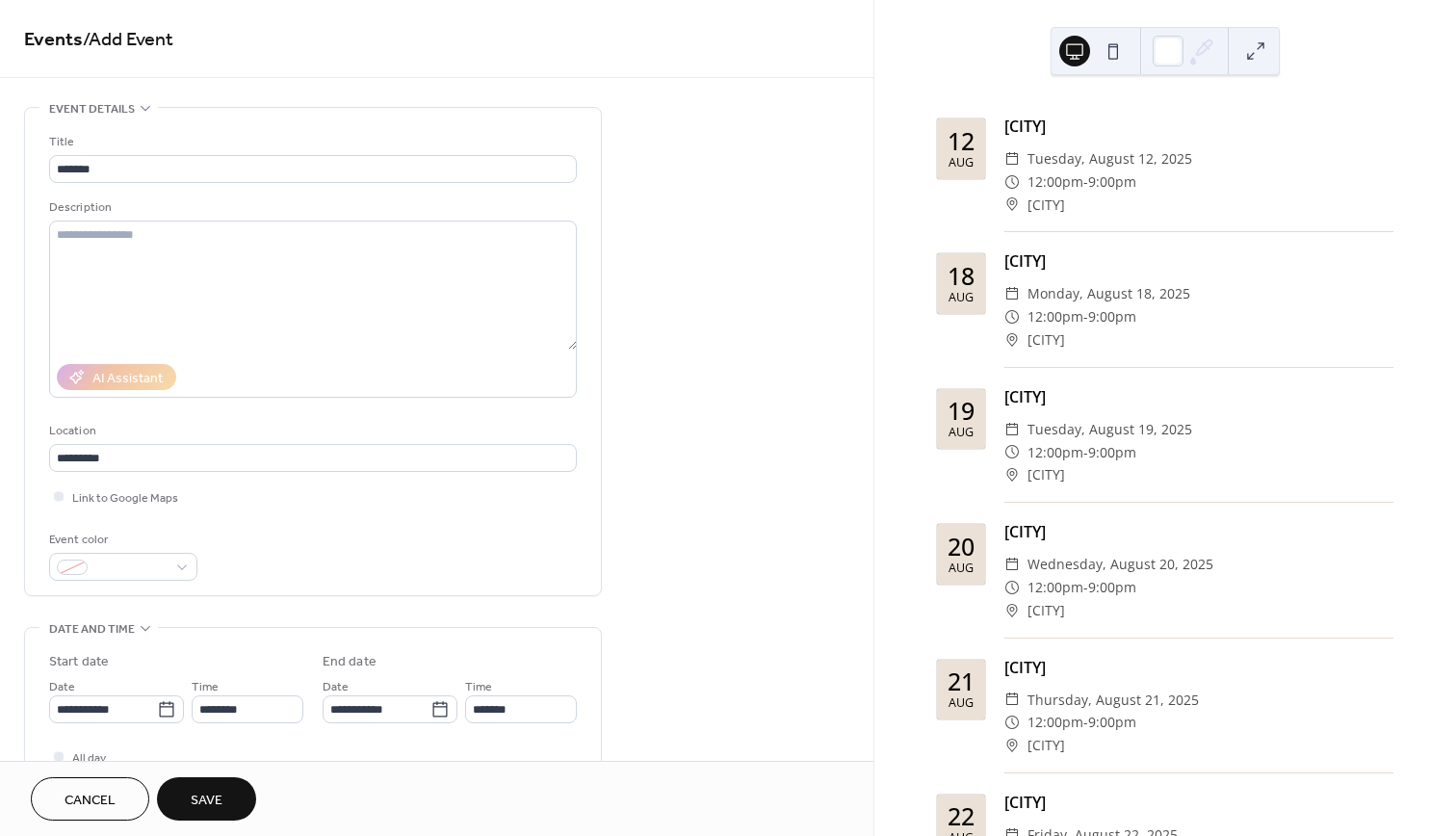 type on "*********" 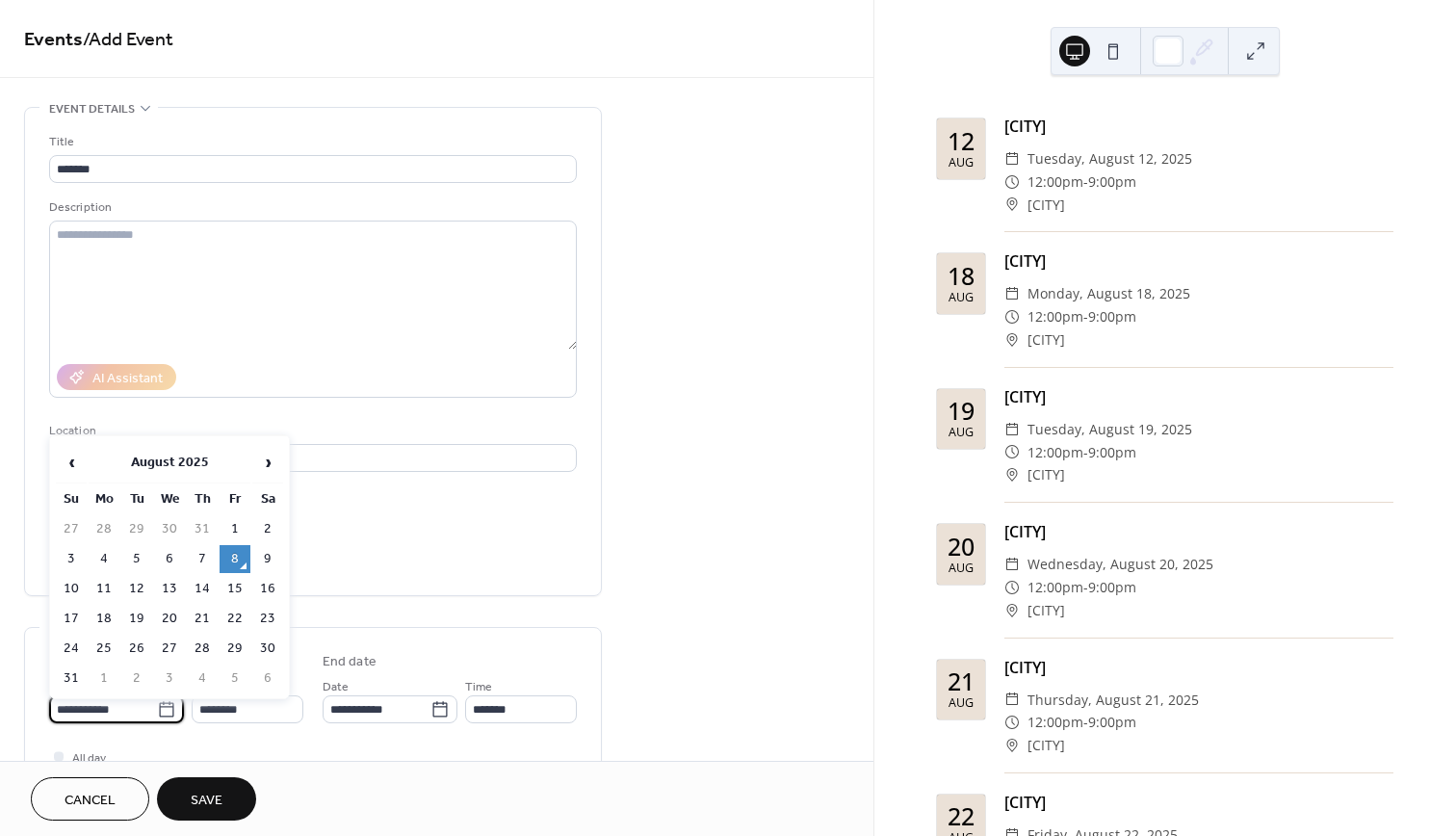 click on "**********" at bounding box center (103, 709) 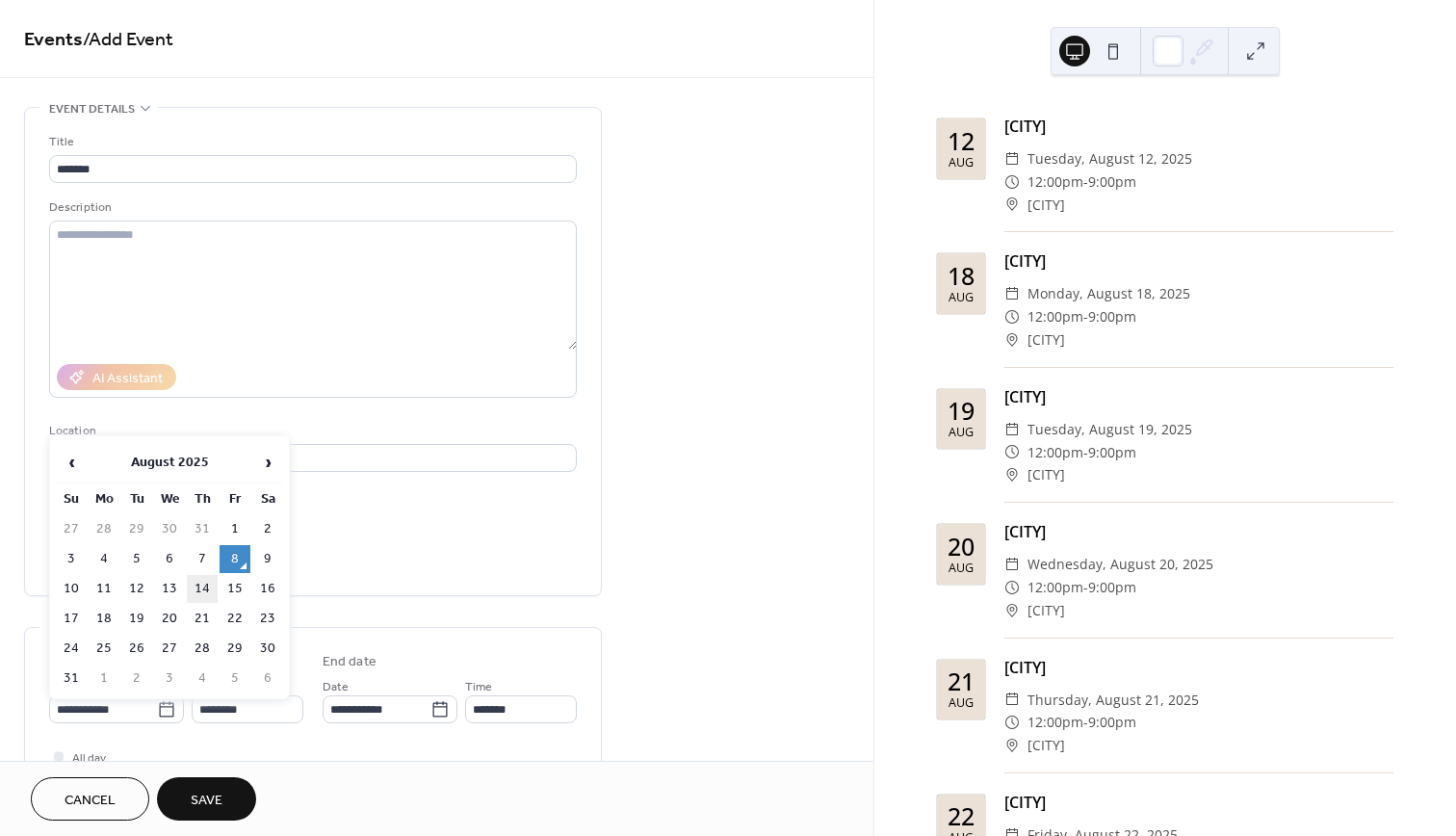 click on "14" at bounding box center (202, 588) 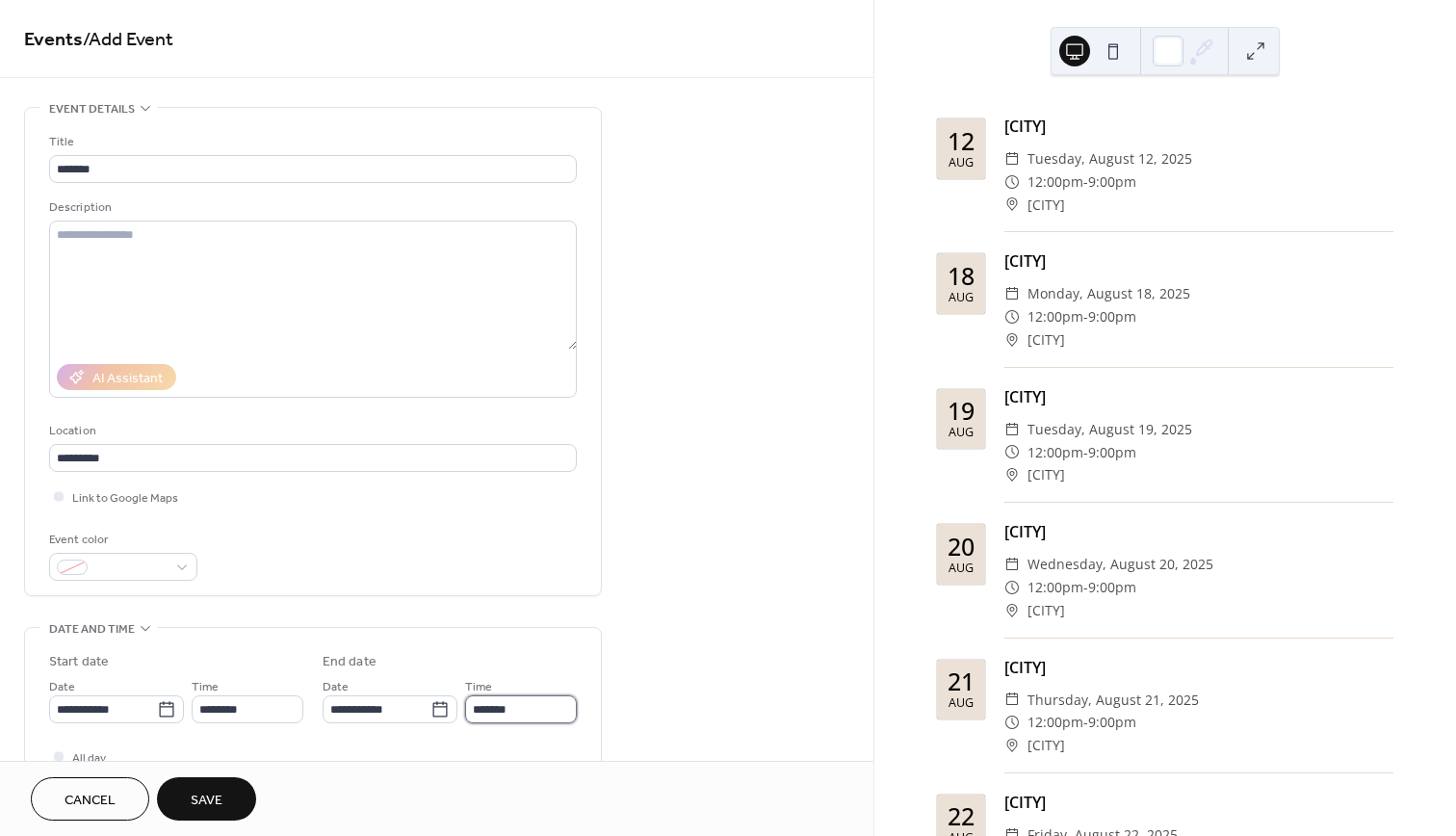 click on "*******" at bounding box center [521, 709] 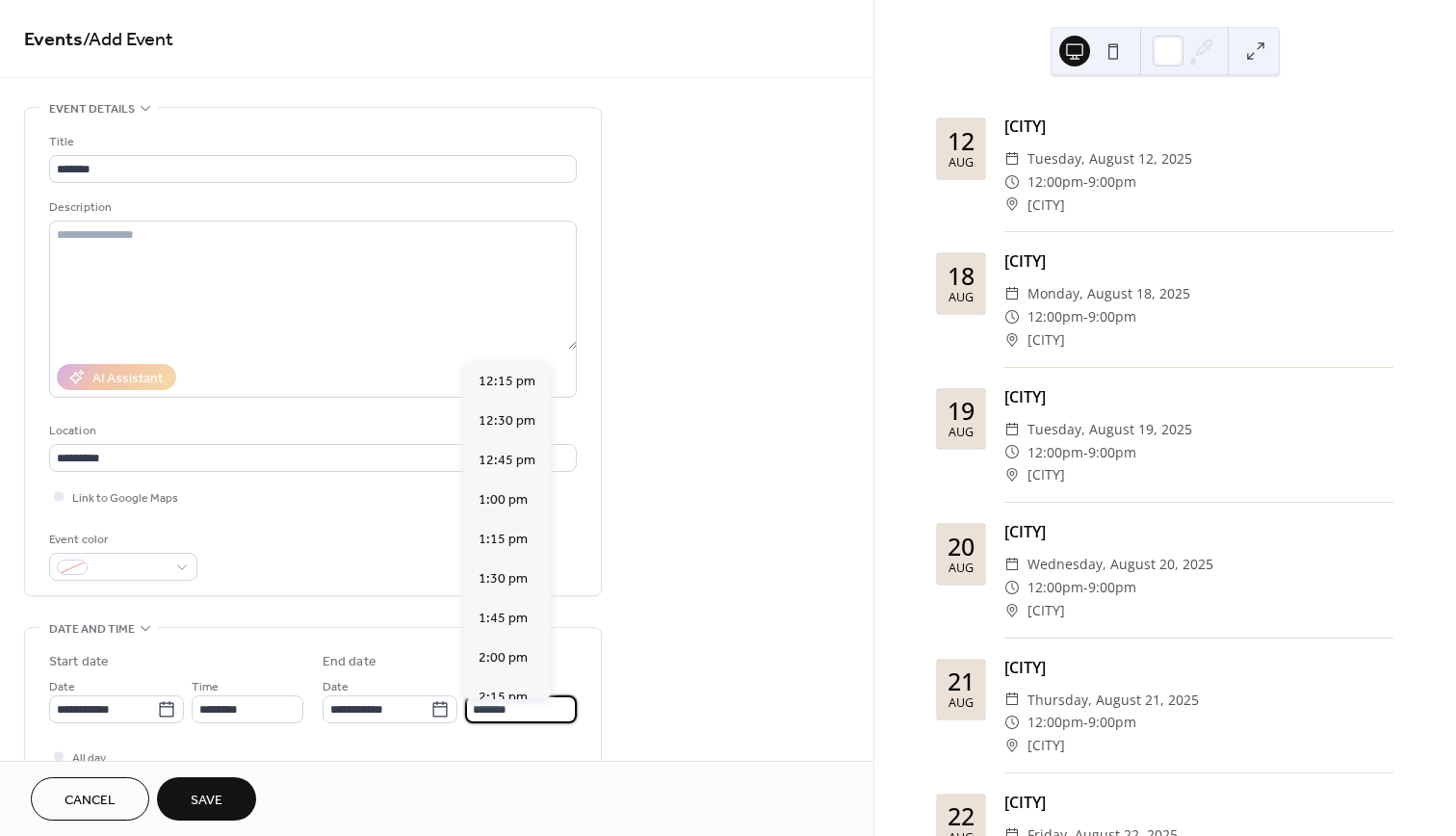 scroll, scrollTop: 1382, scrollLeft: 0, axis: vertical 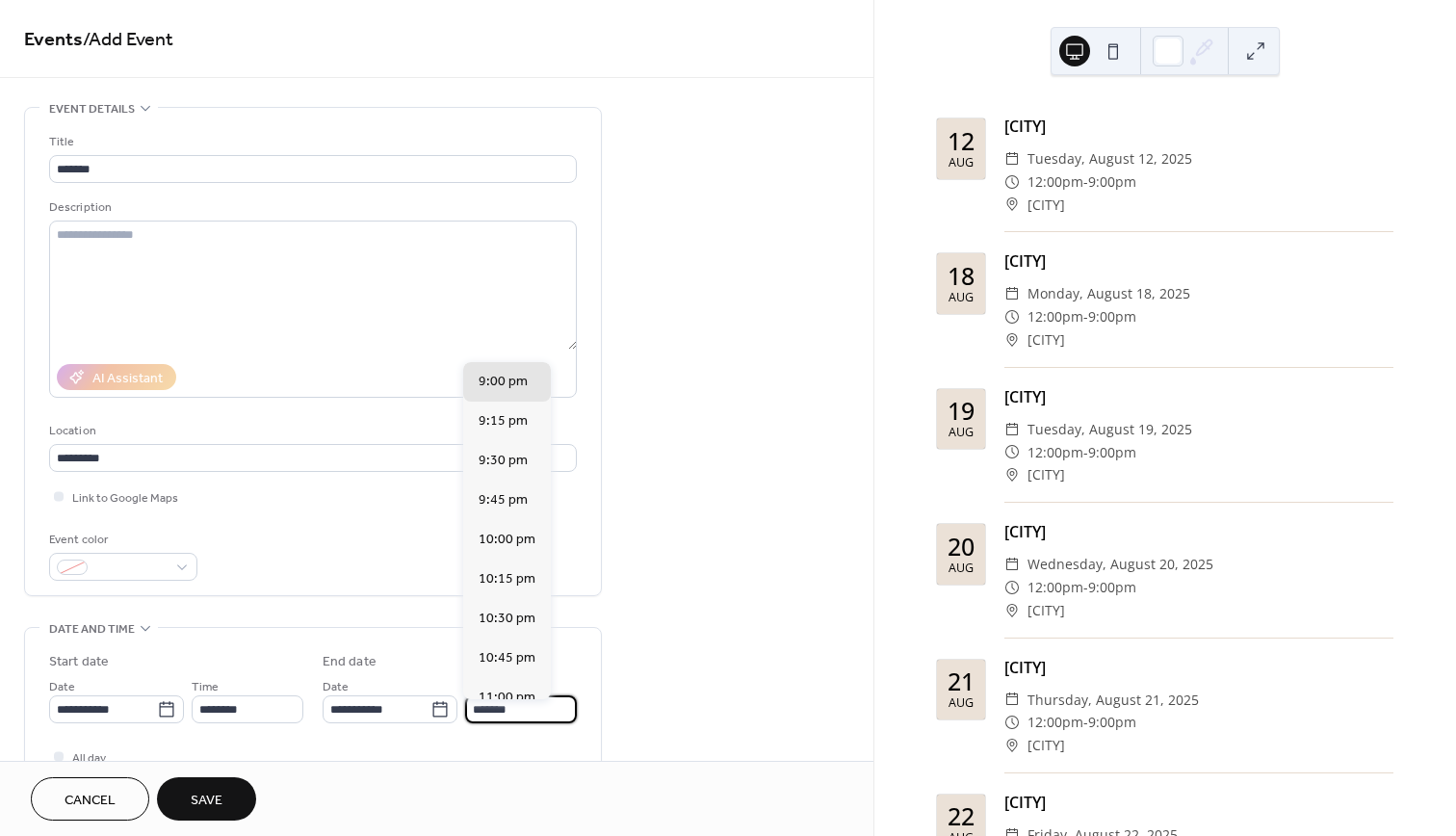 type on "*******" 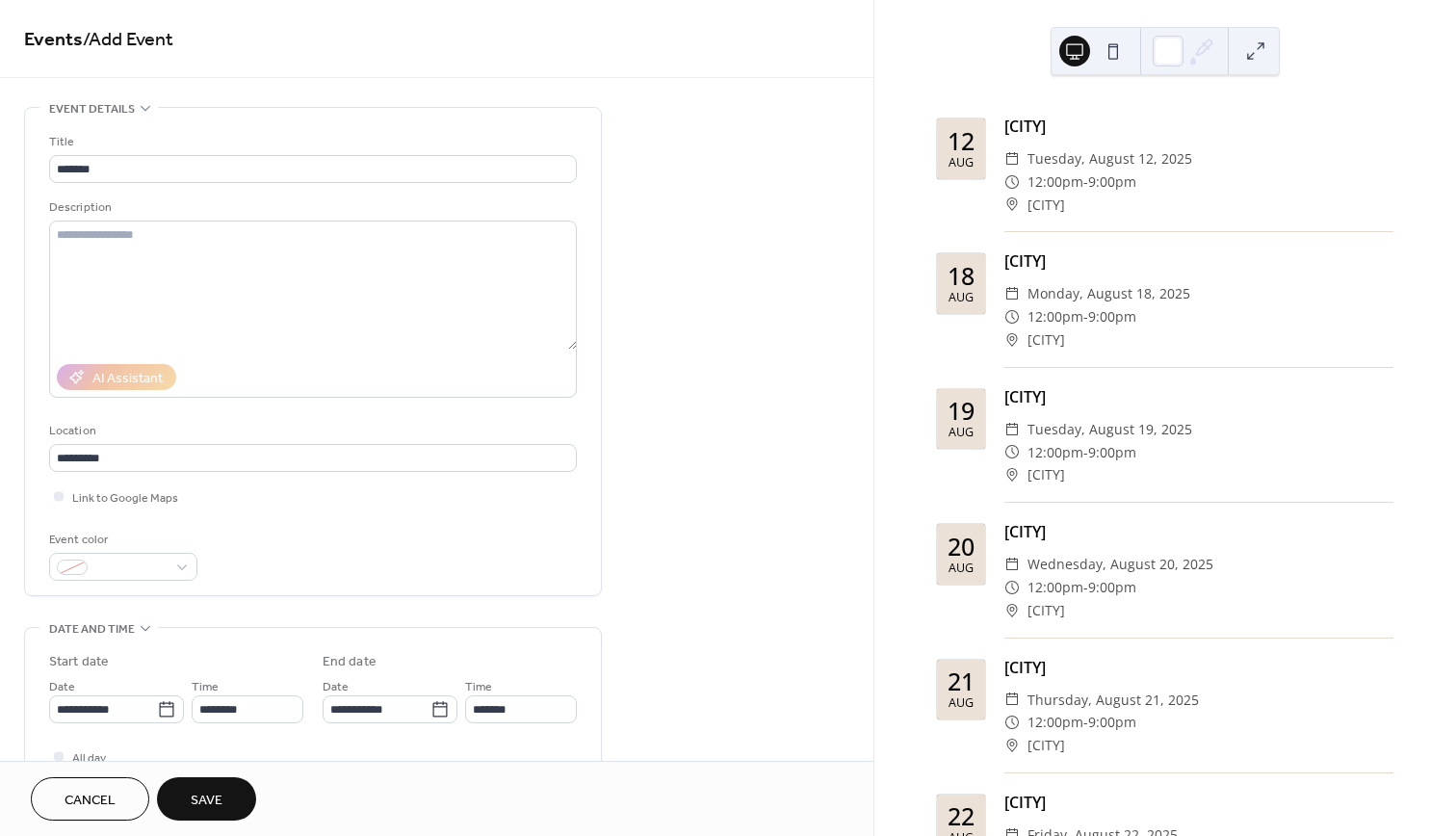 click on "Save" at bounding box center [206, 798] 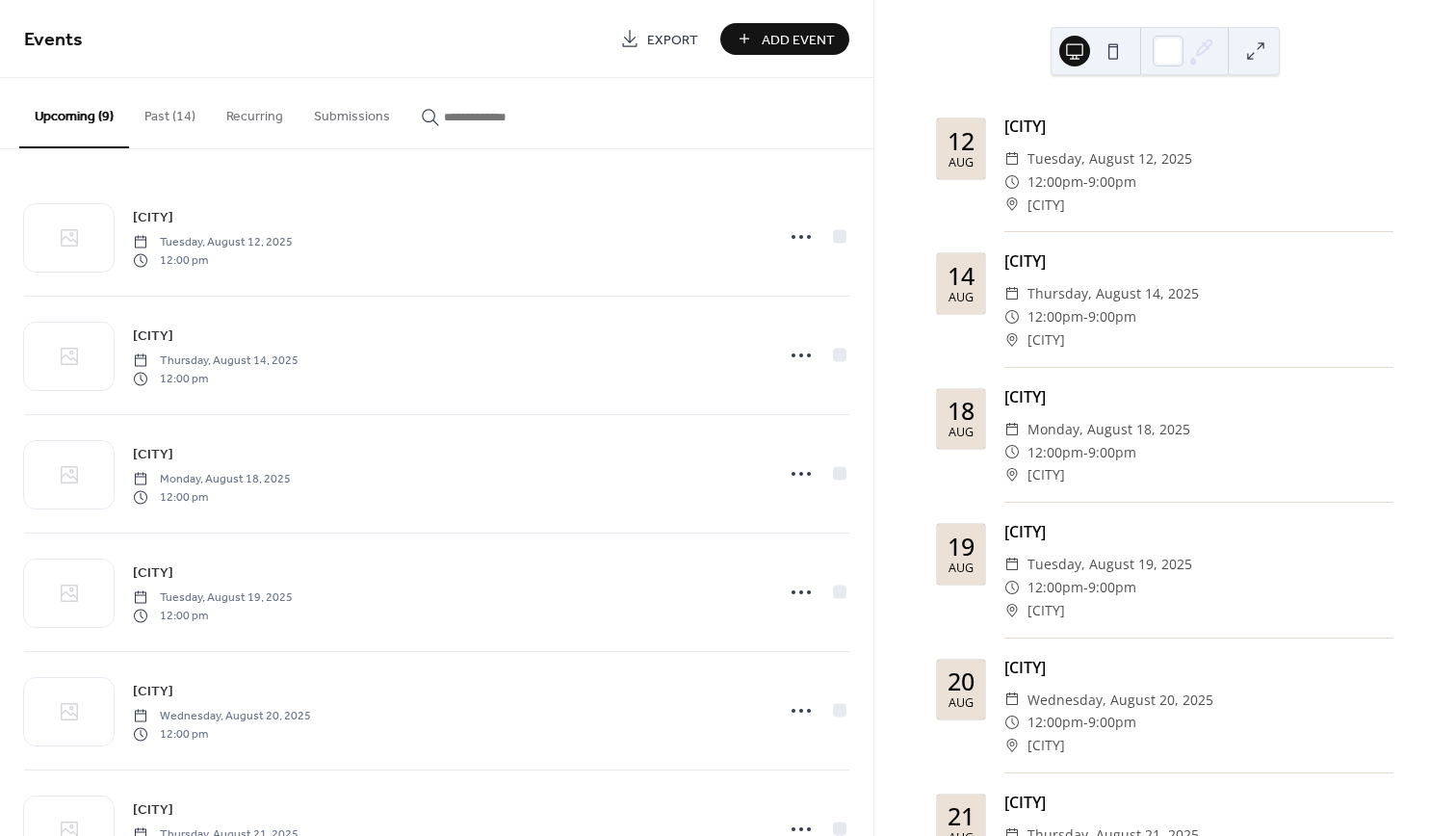 click on "Add Event" at bounding box center [798, 39] 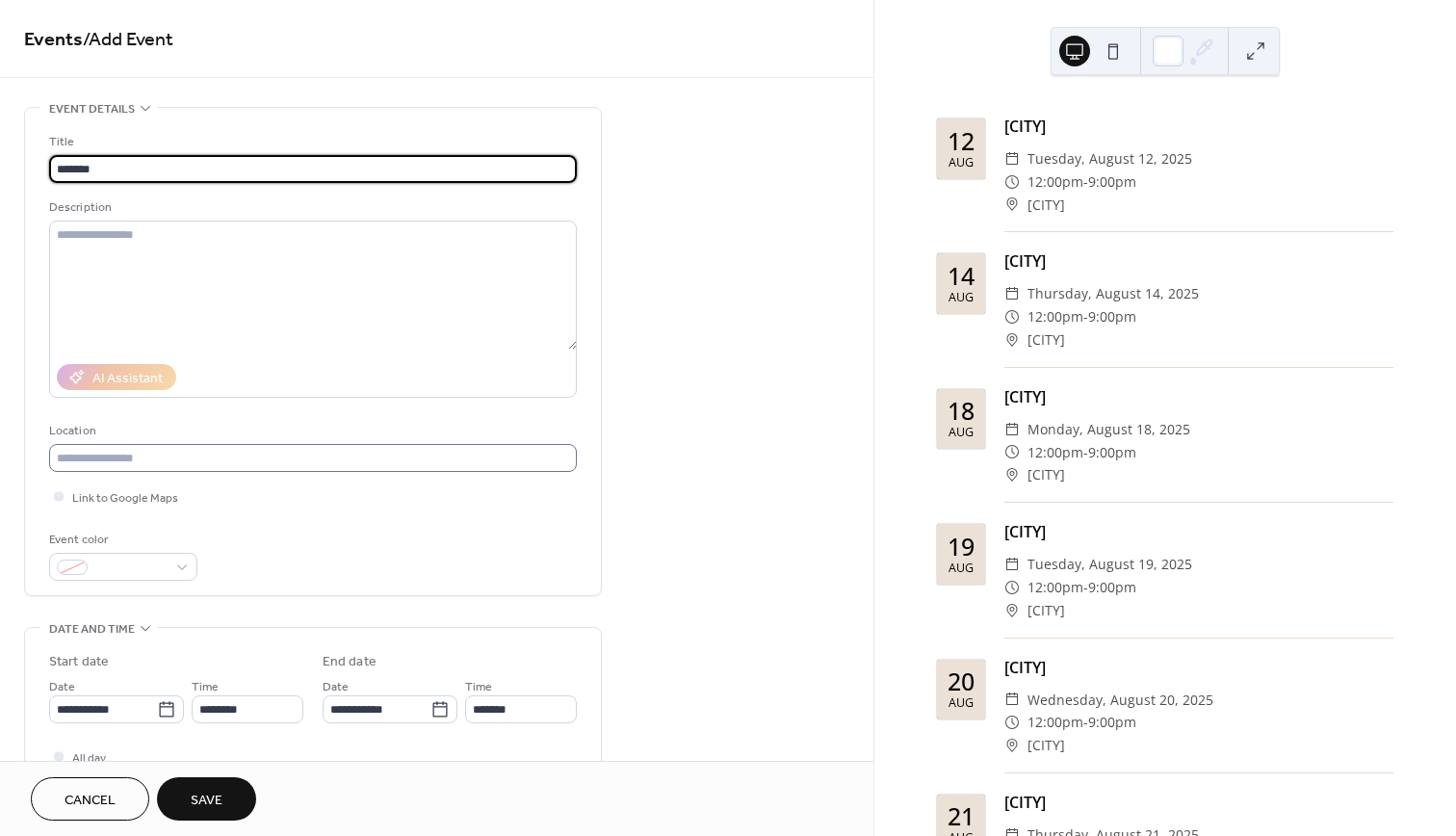 type on "*******" 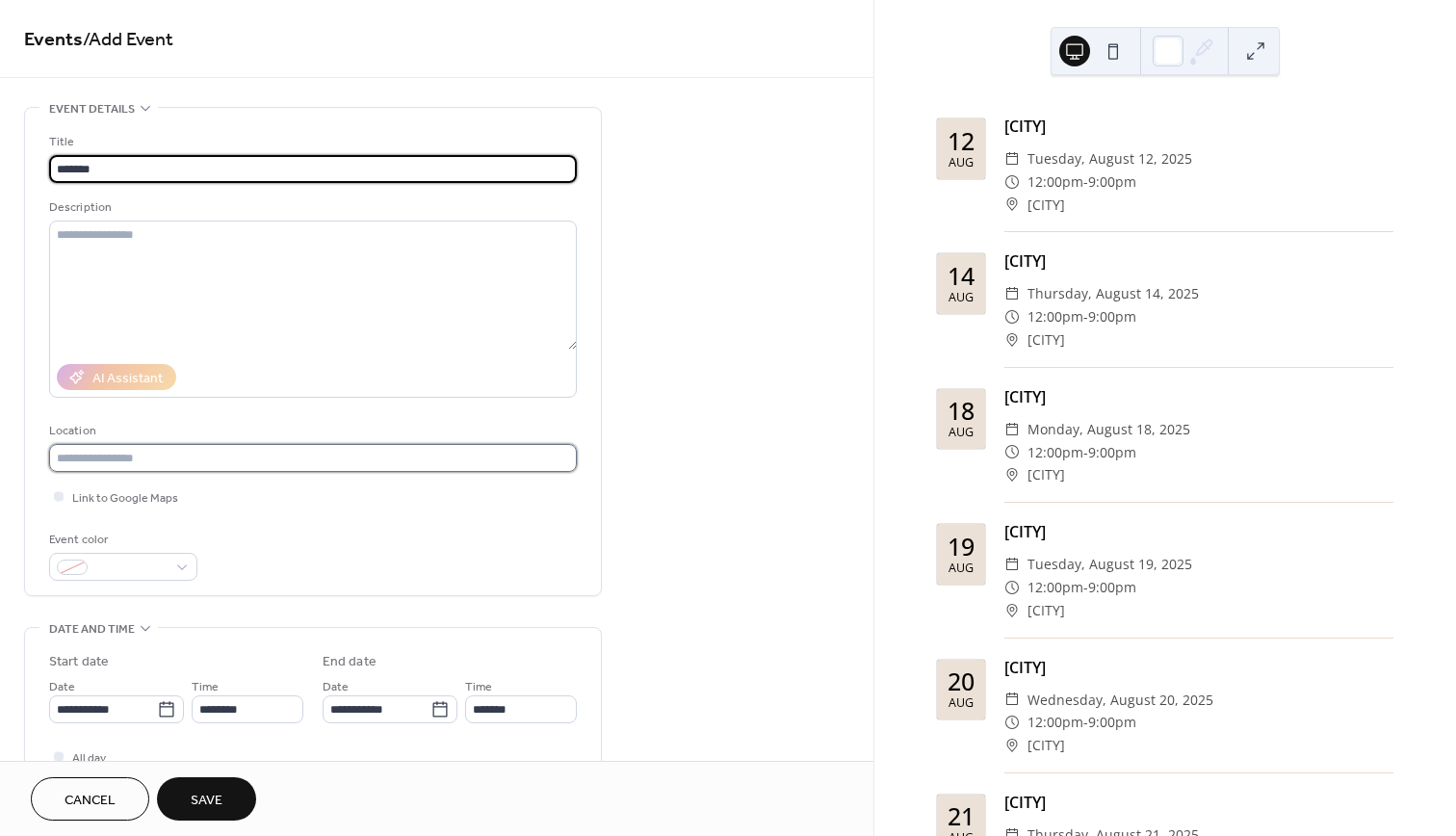 click at bounding box center (313, 457) 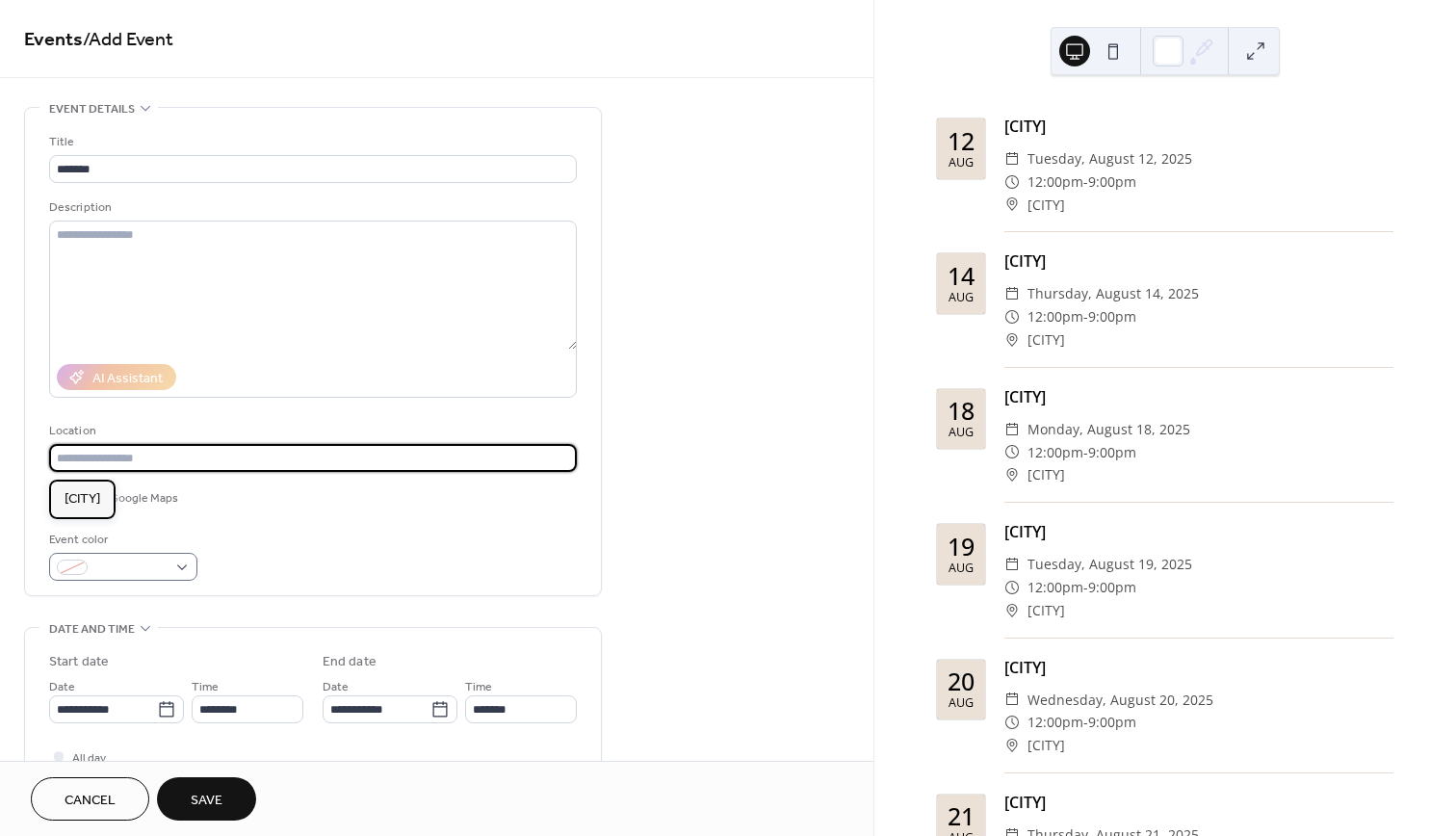click on "[CITY]" at bounding box center [82, 499] 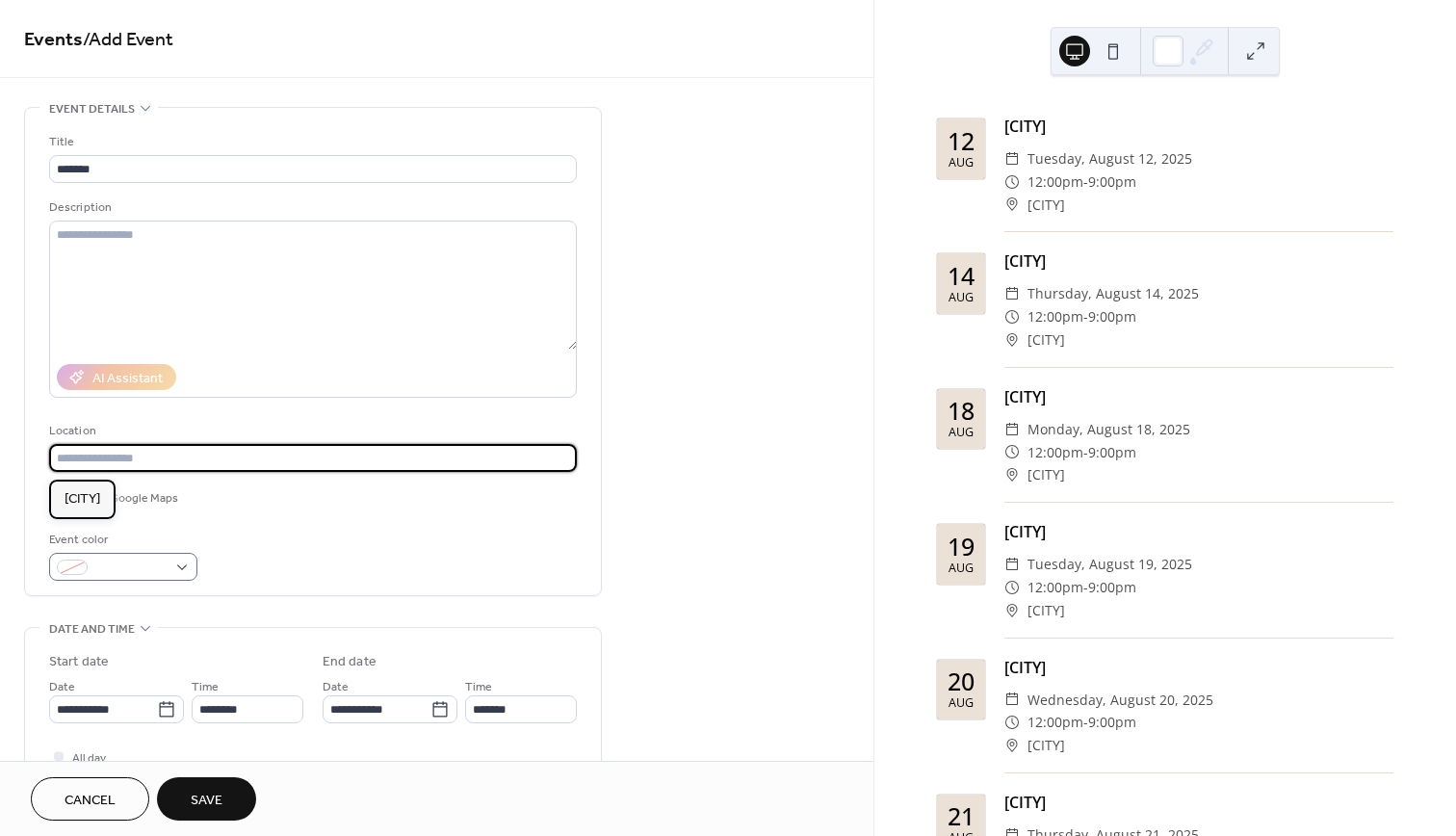type on "*********" 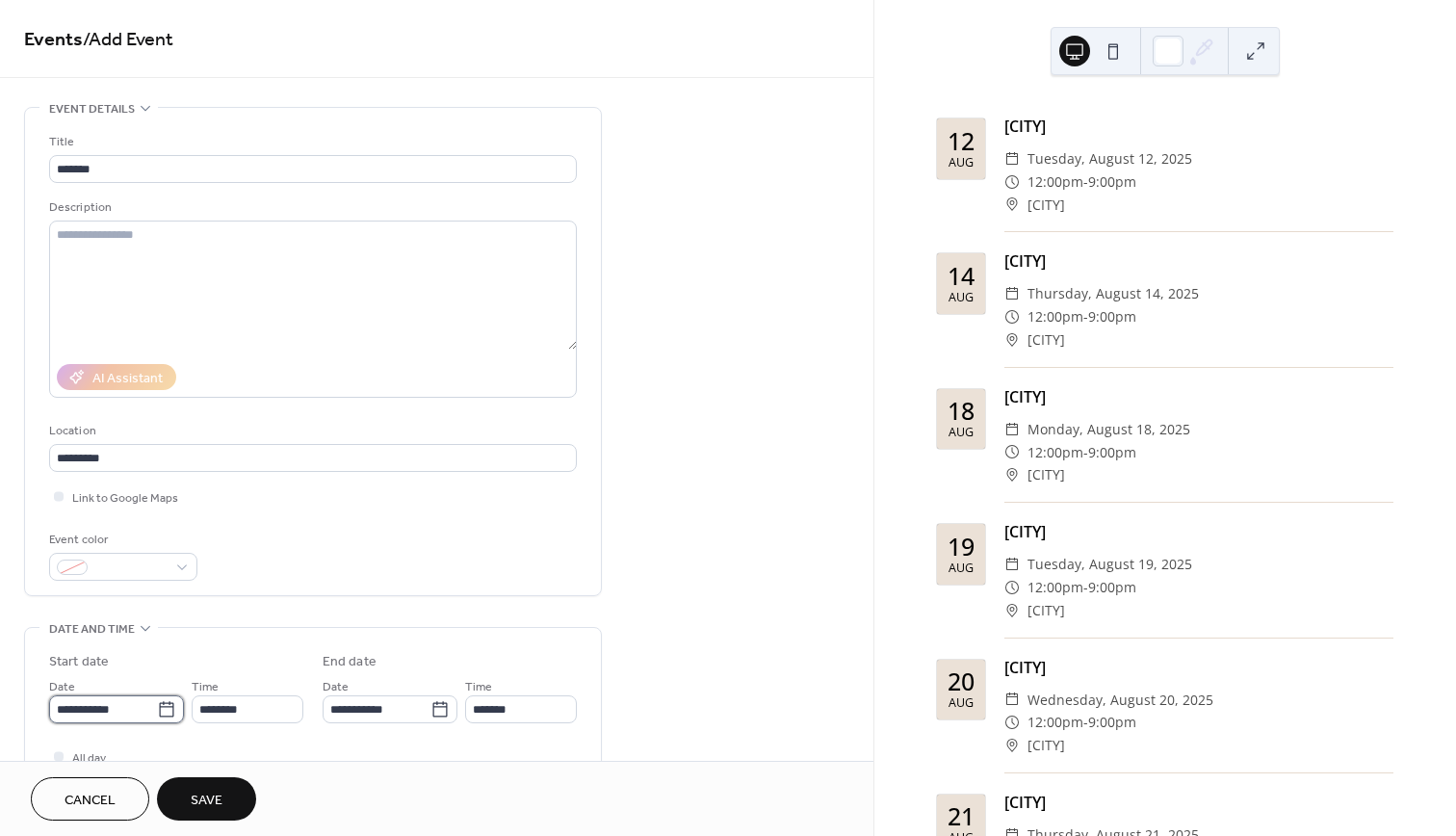 click on "**********" at bounding box center (103, 709) 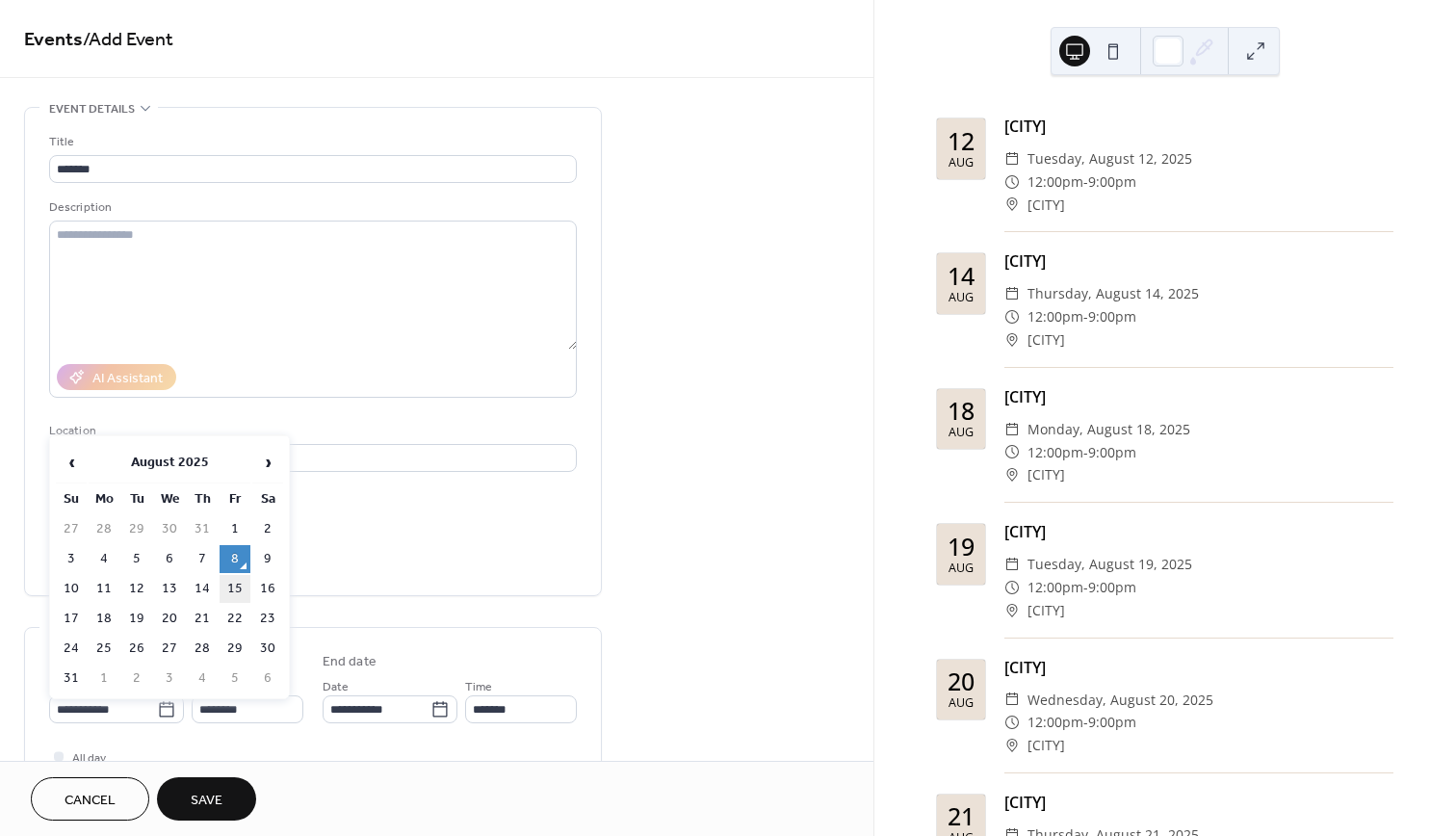 click on "15" at bounding box center (235, 588) 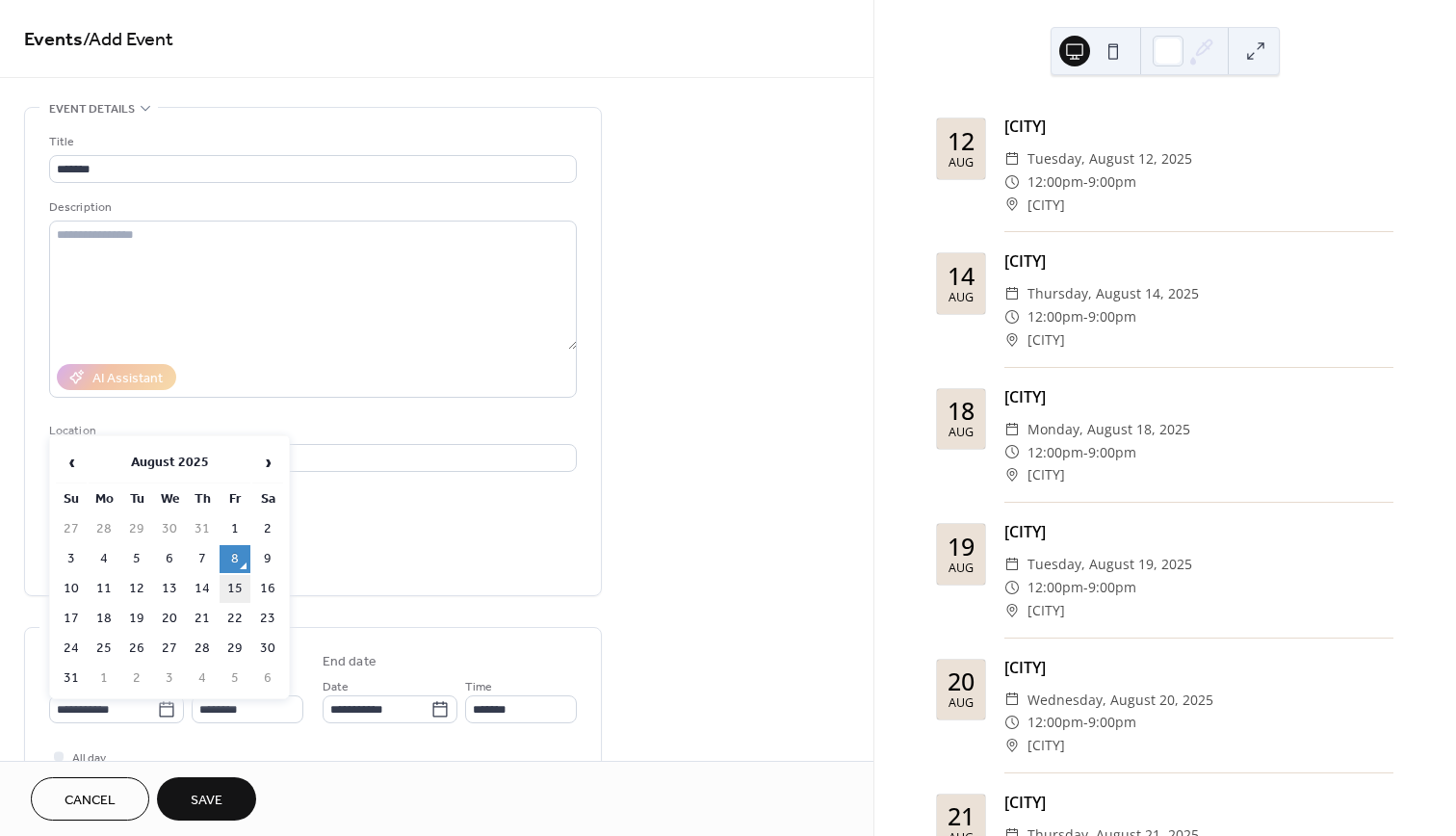 type on "**********" 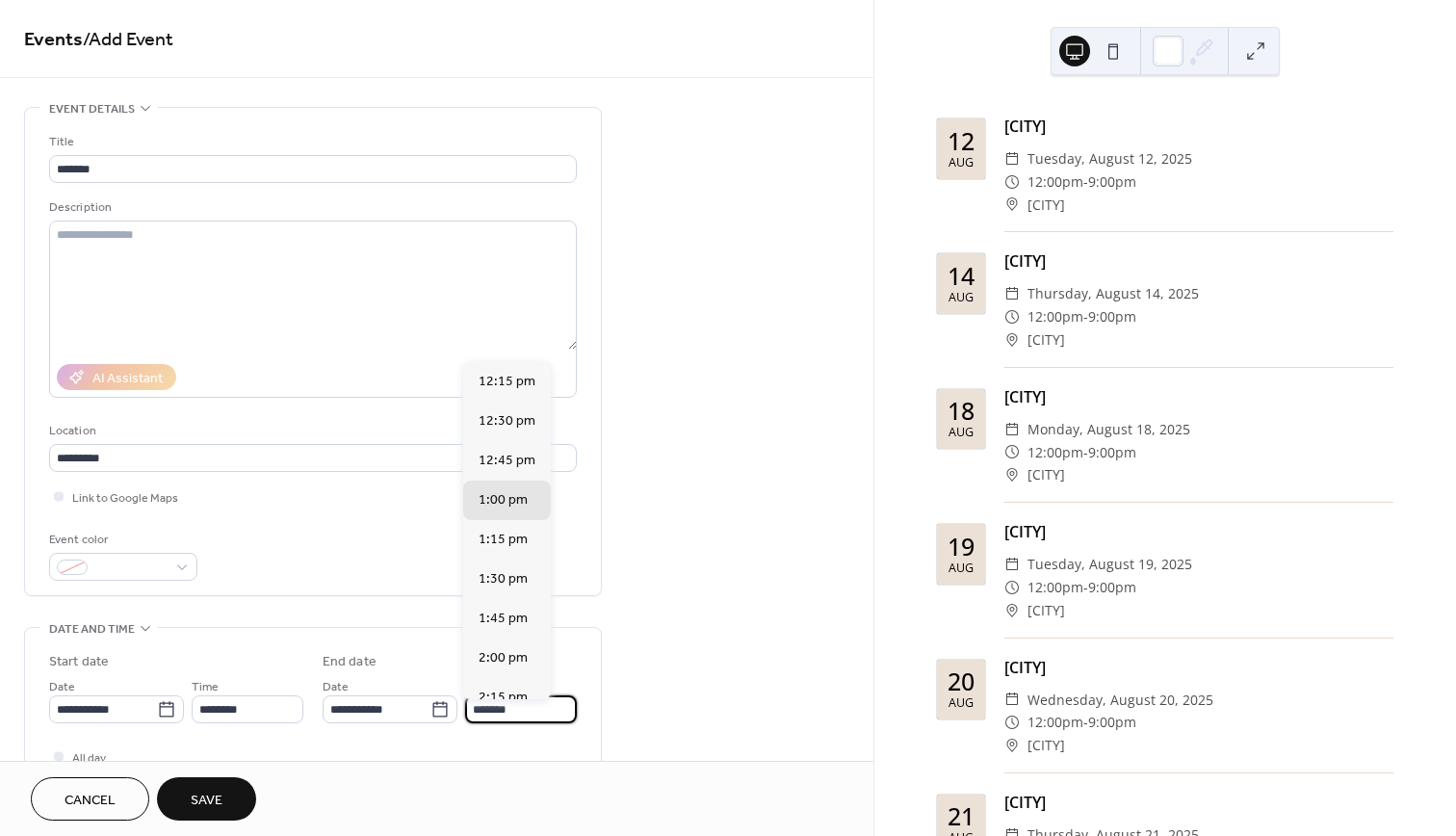 click on "*******" at bounding box center [521, 709] 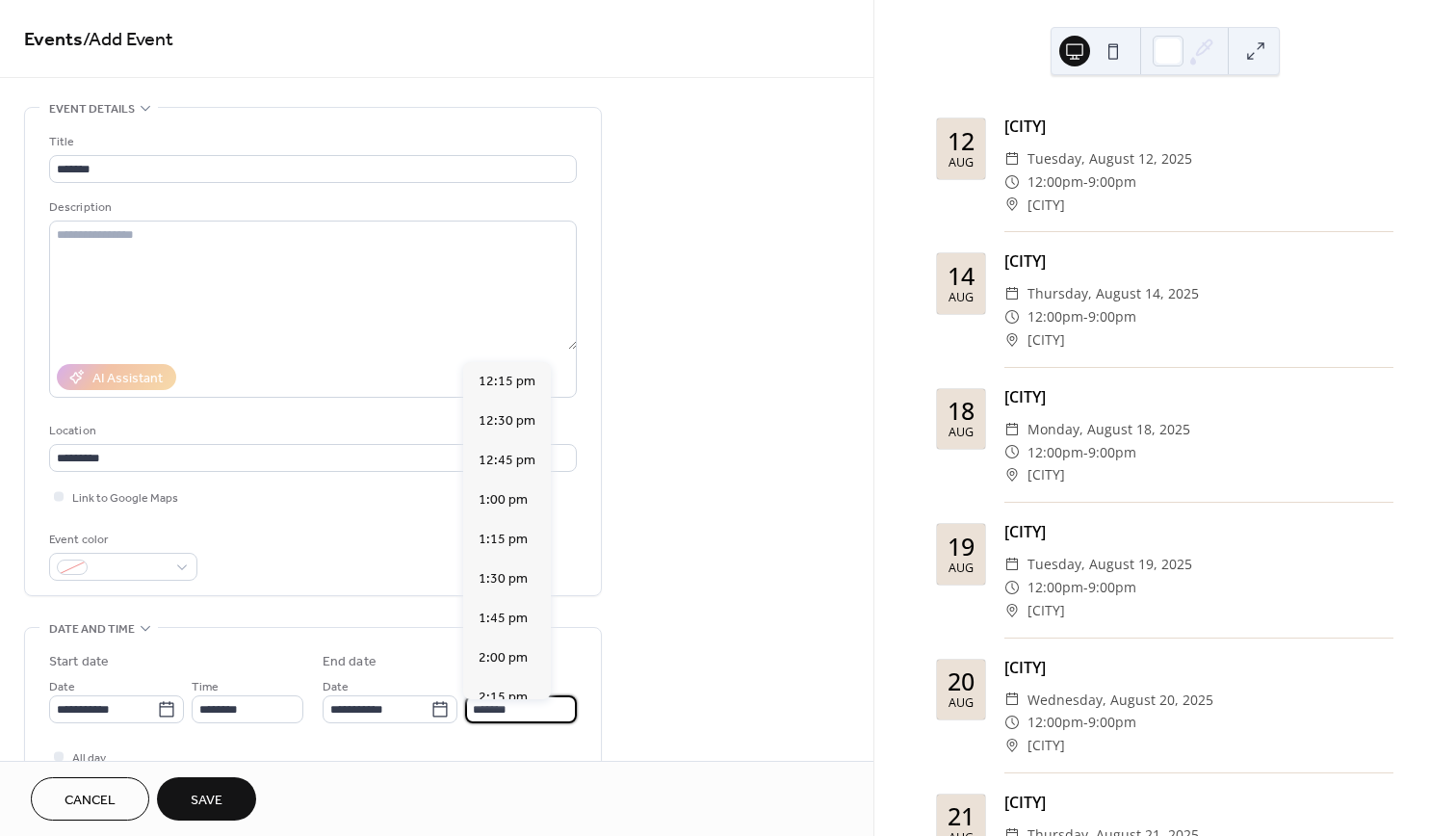 scroll, scrollTop: 1382, scrollLeft: 0, axis: vertical 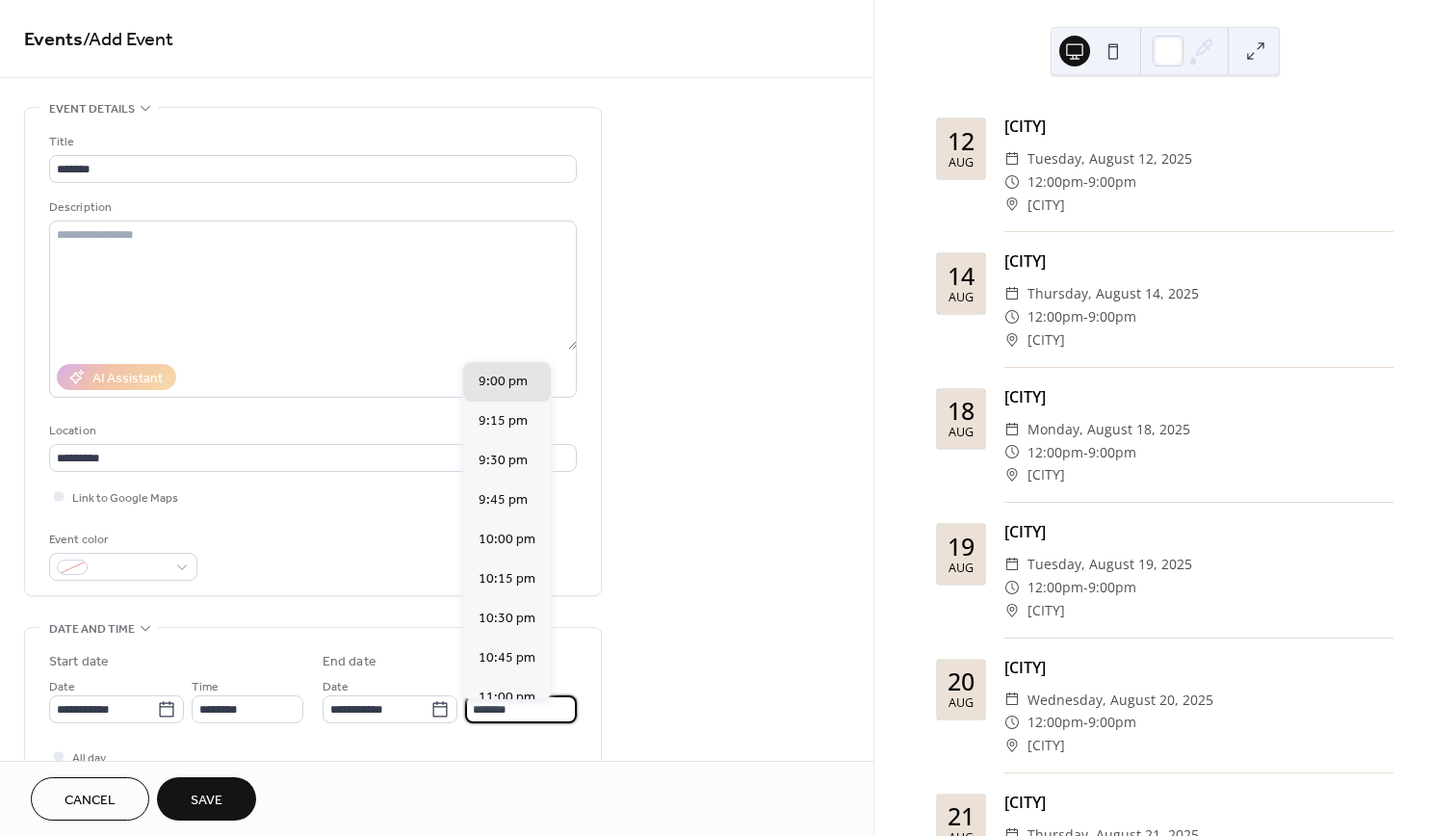 type on "*******" 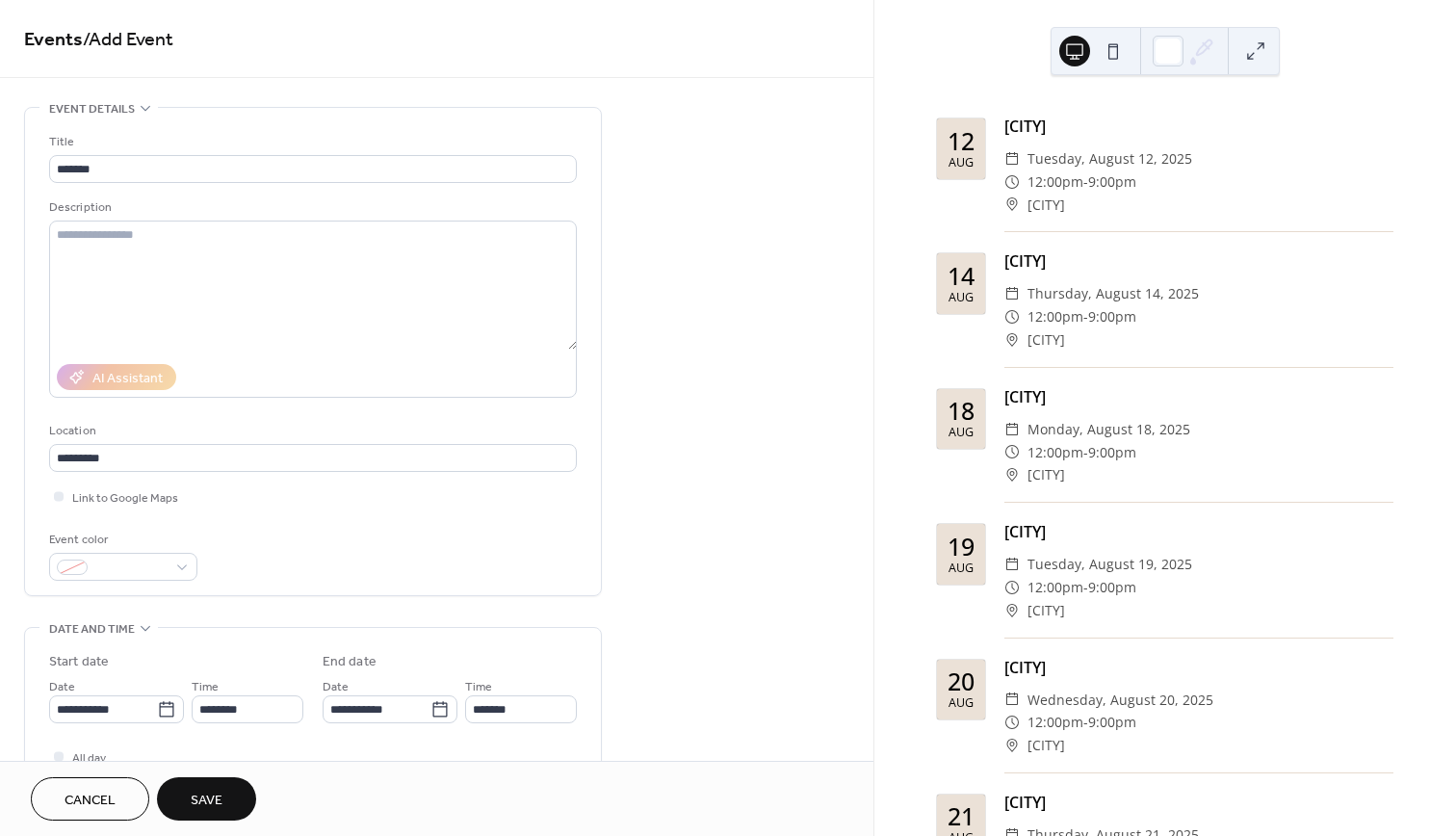 click on "Save" at bounding box center [206, 798] 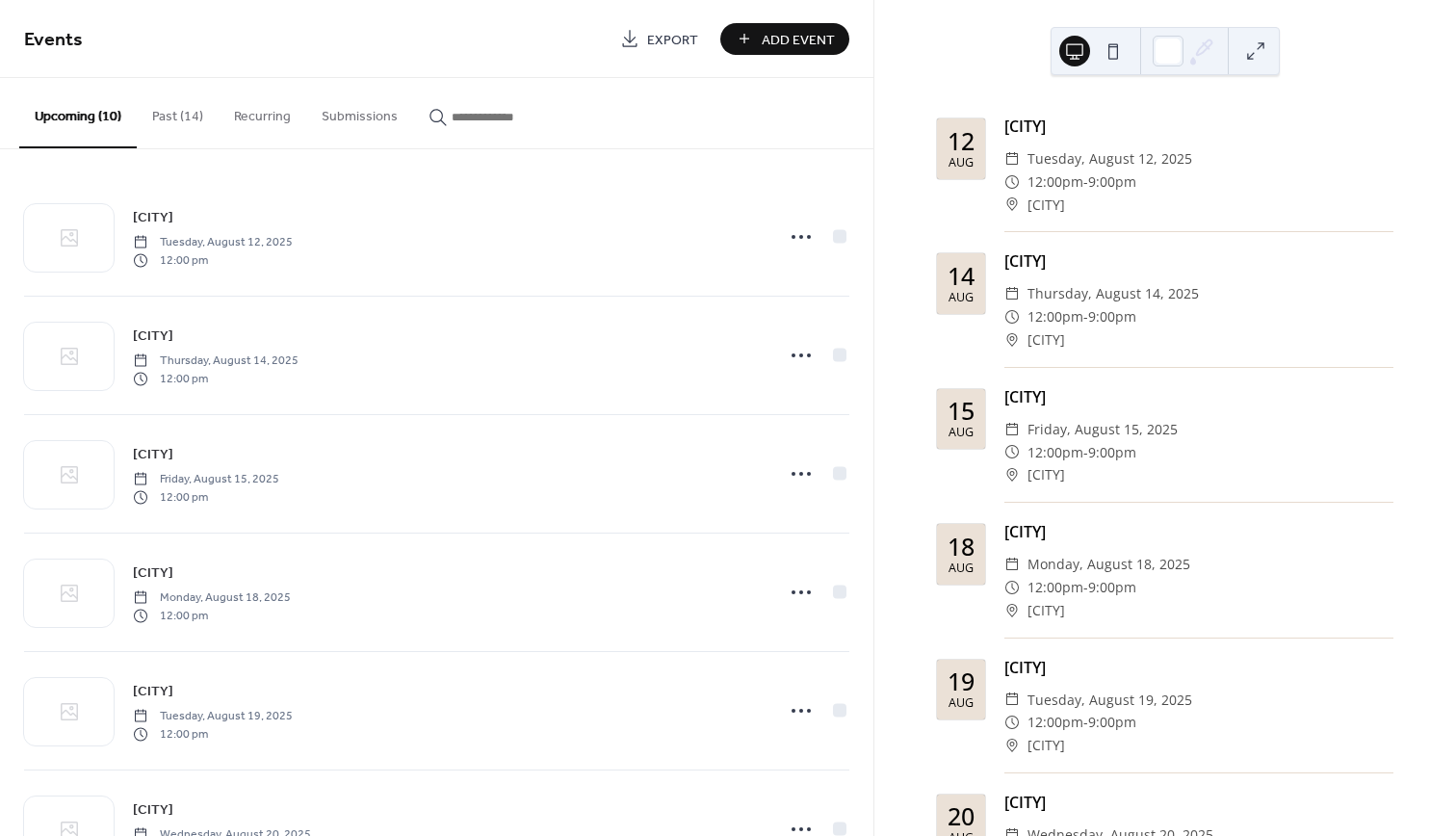 click on "Add Event" at bounding box center (798, 39) 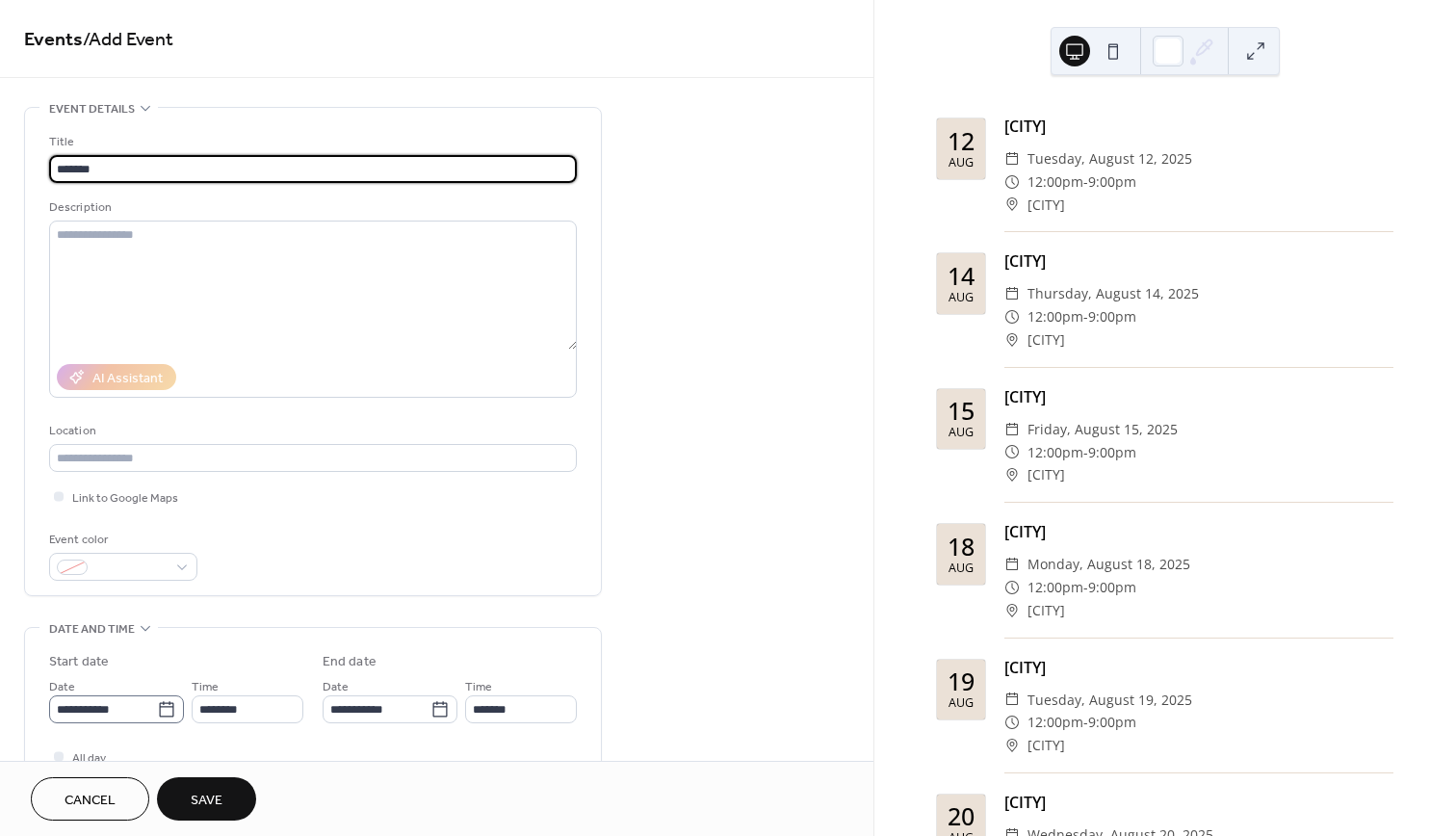 type on "*******" 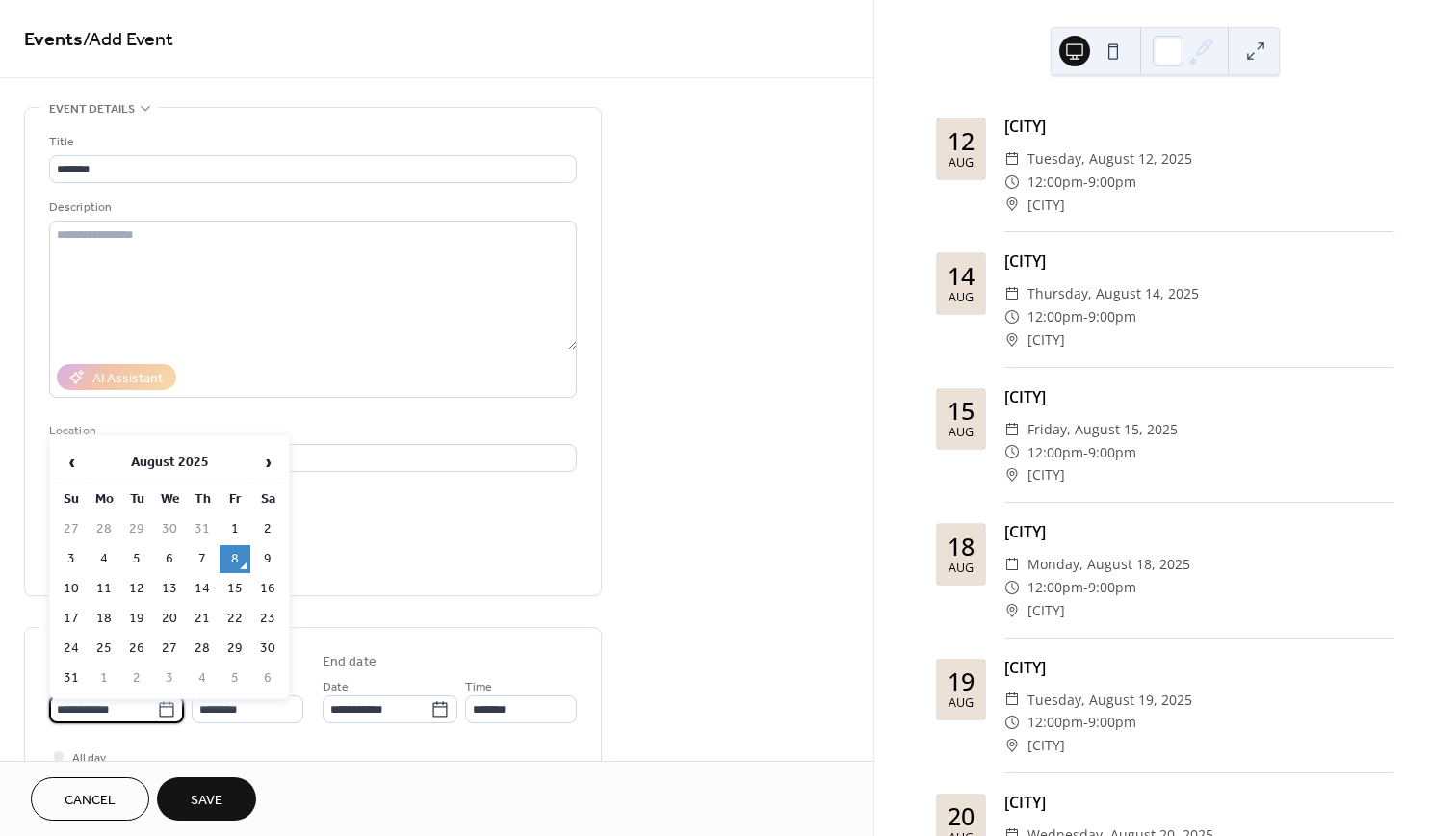 click on "**********" at bounding box center [103, 709] 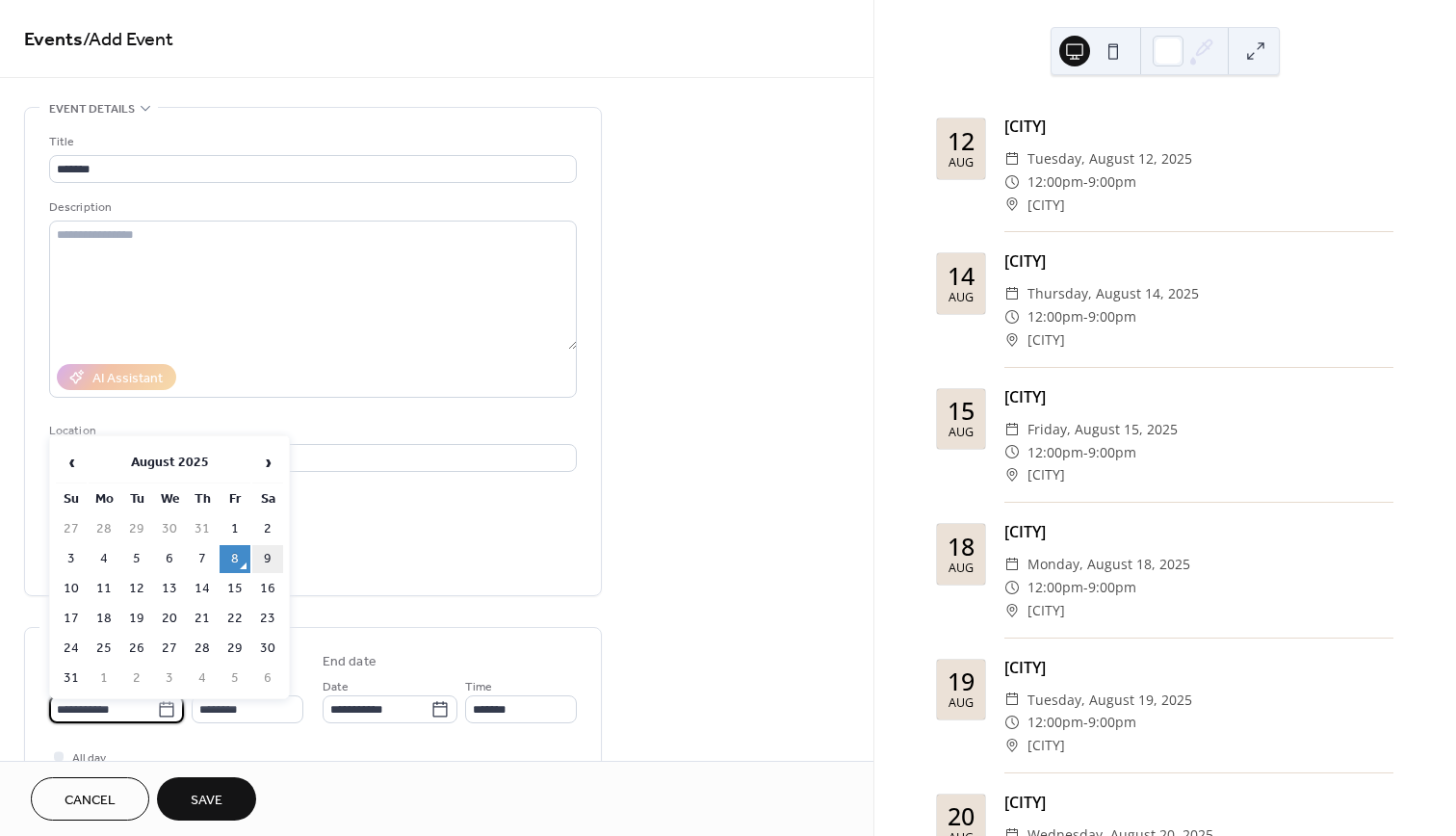 click on "9" at bounding box center (268, 559) 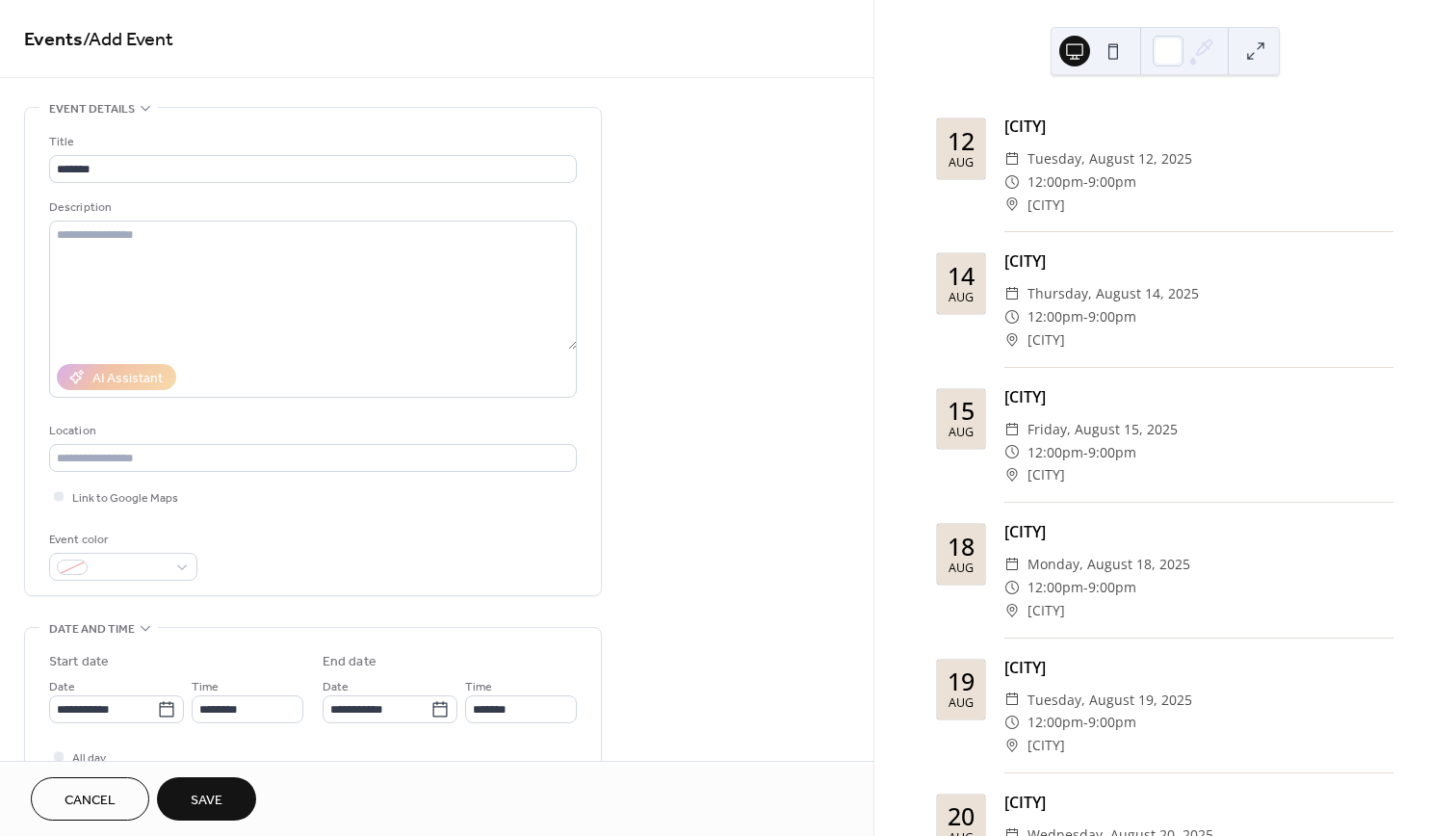 type on "**********" 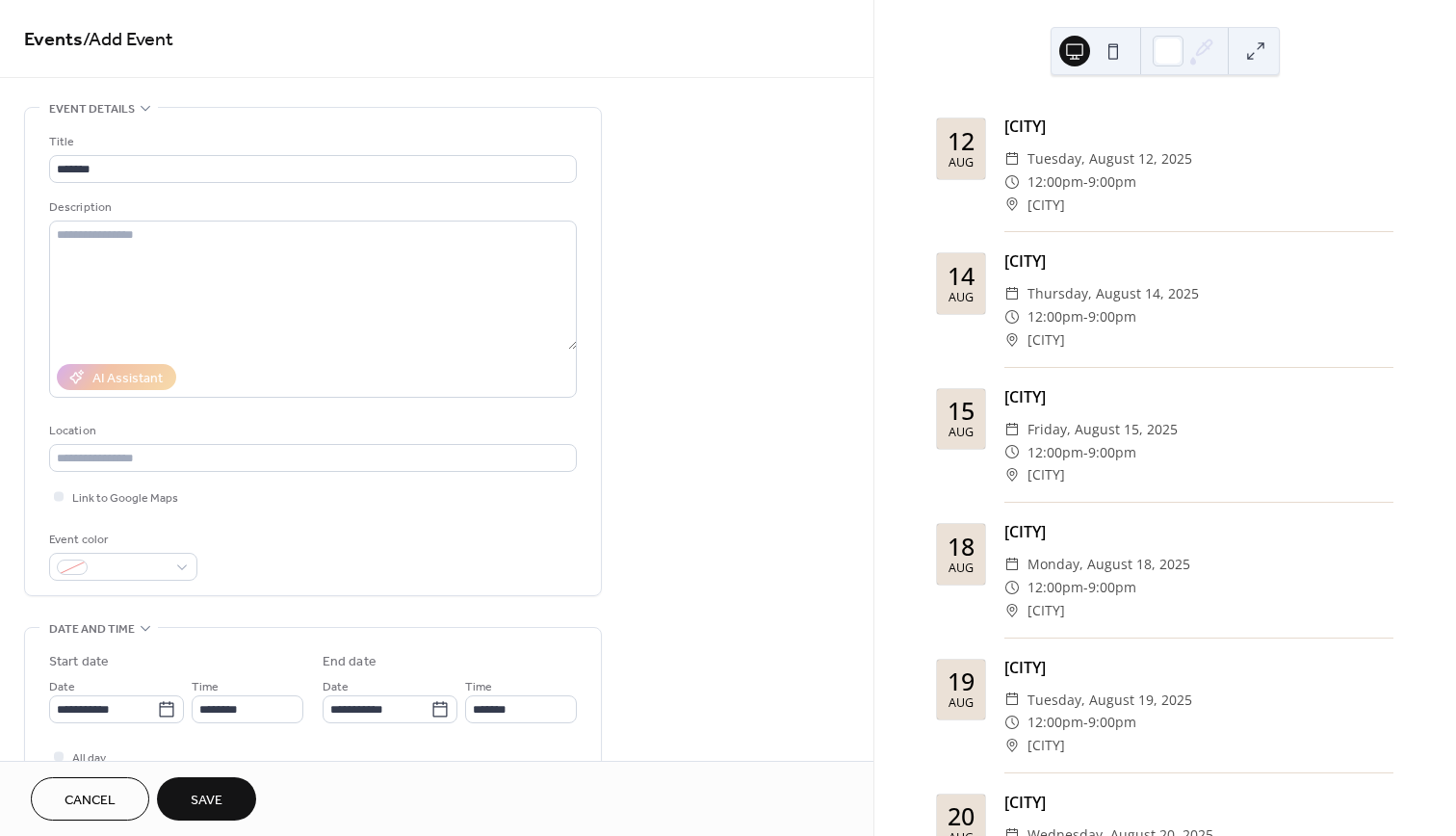 type on "**********" 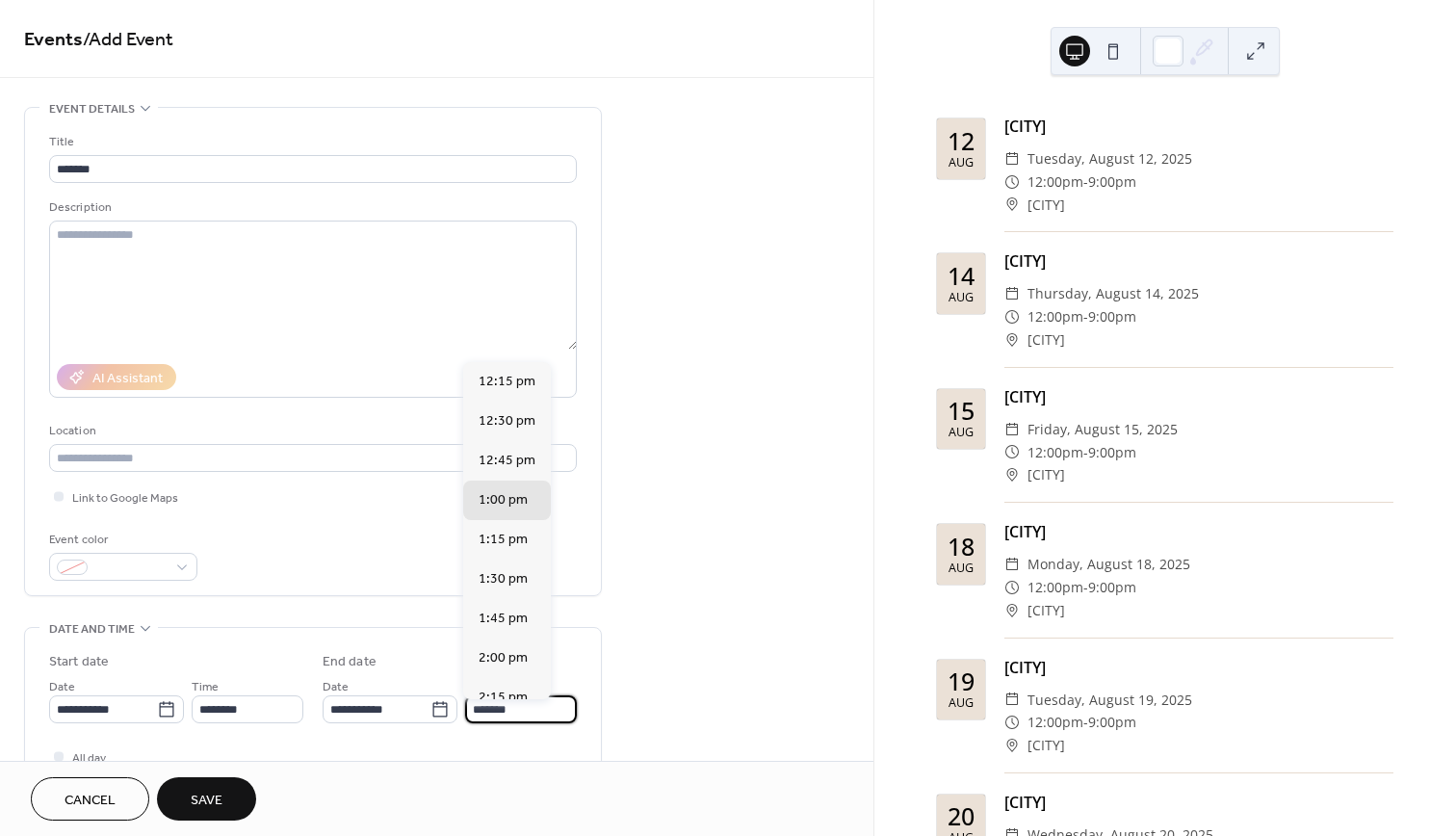 click on "*******" at bounding box center (521, 709) 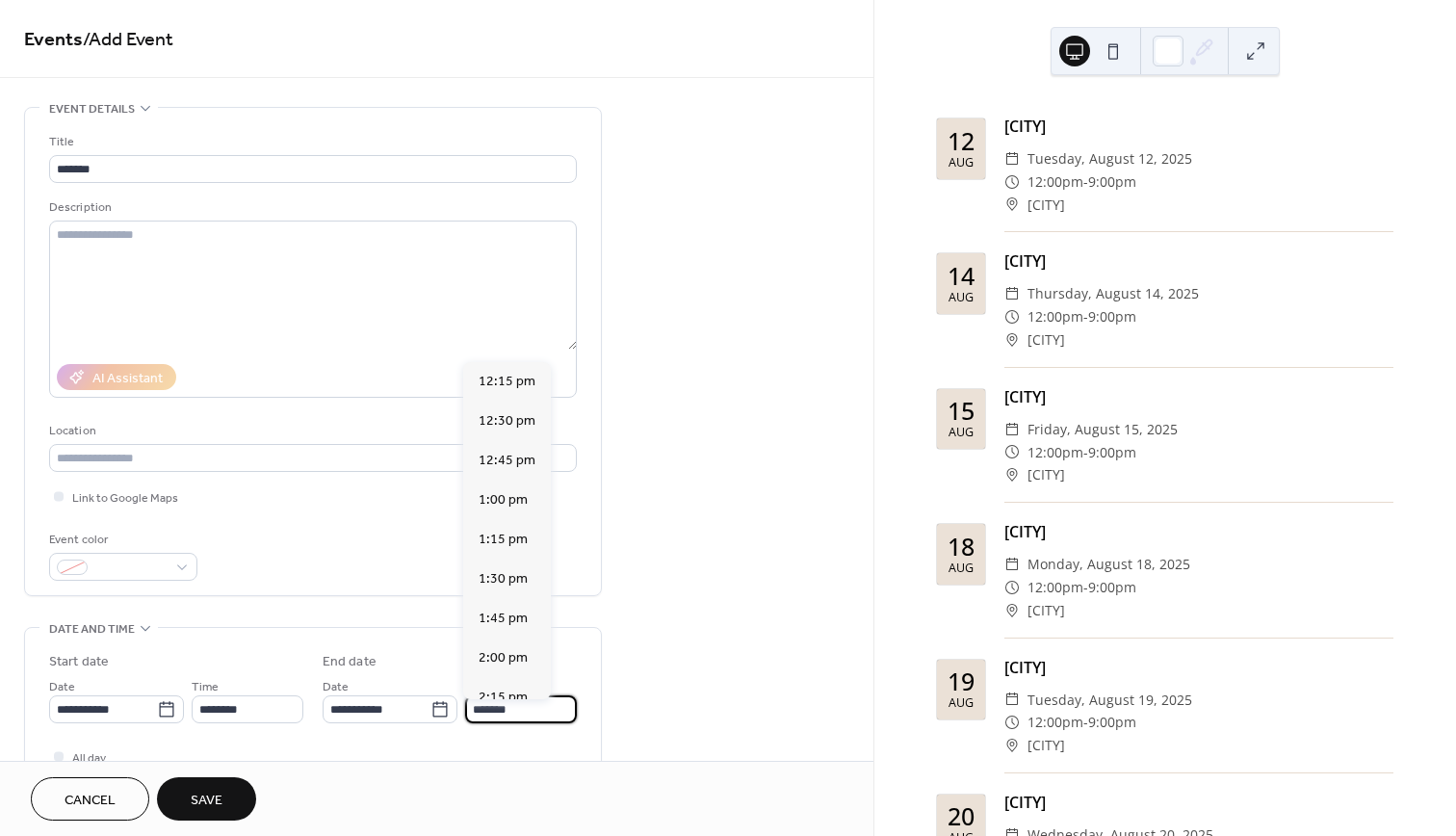 scroll, scrollTop: 1382, scrollLeft: 0, axis: vertical 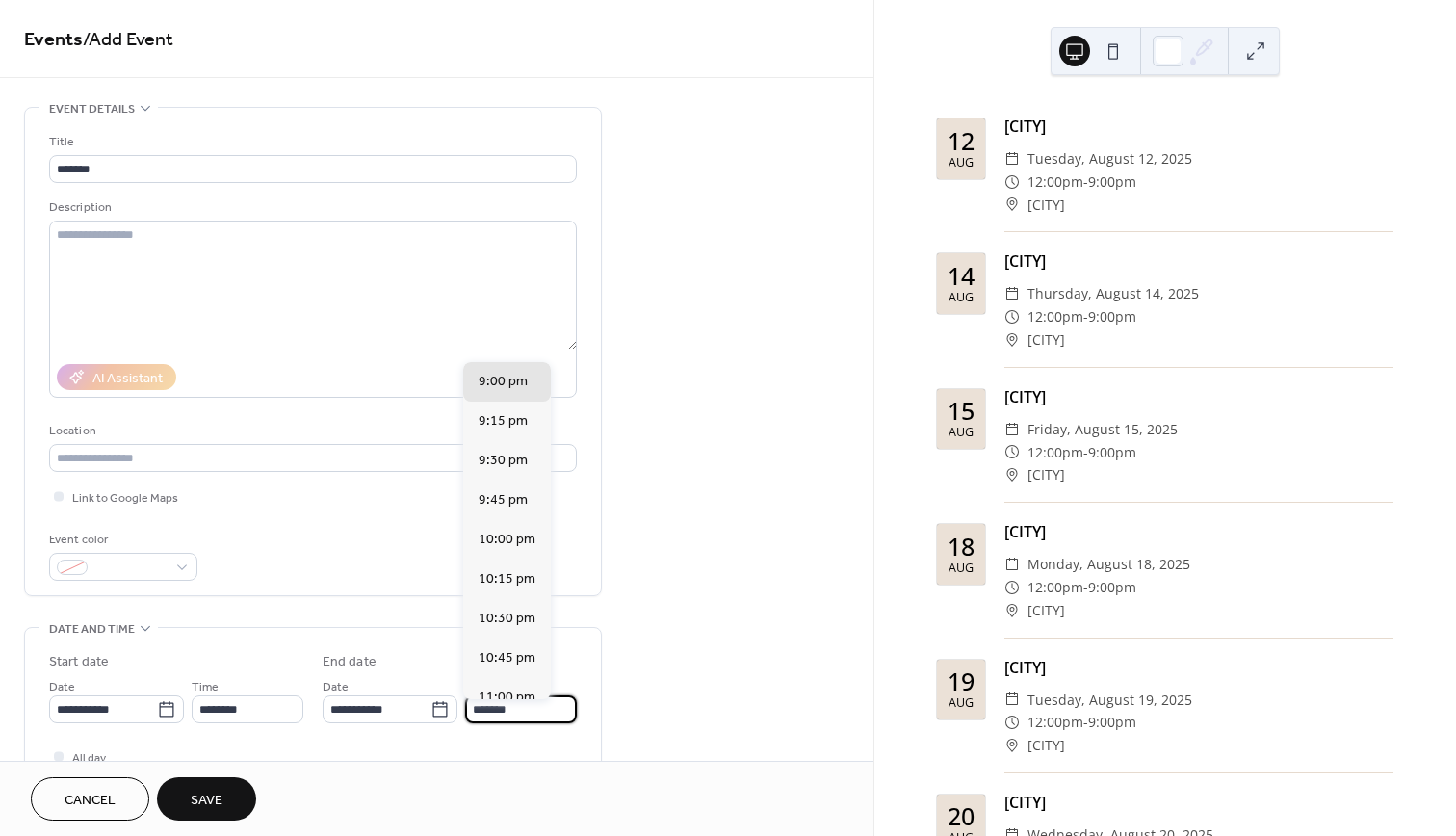 type on "*******" 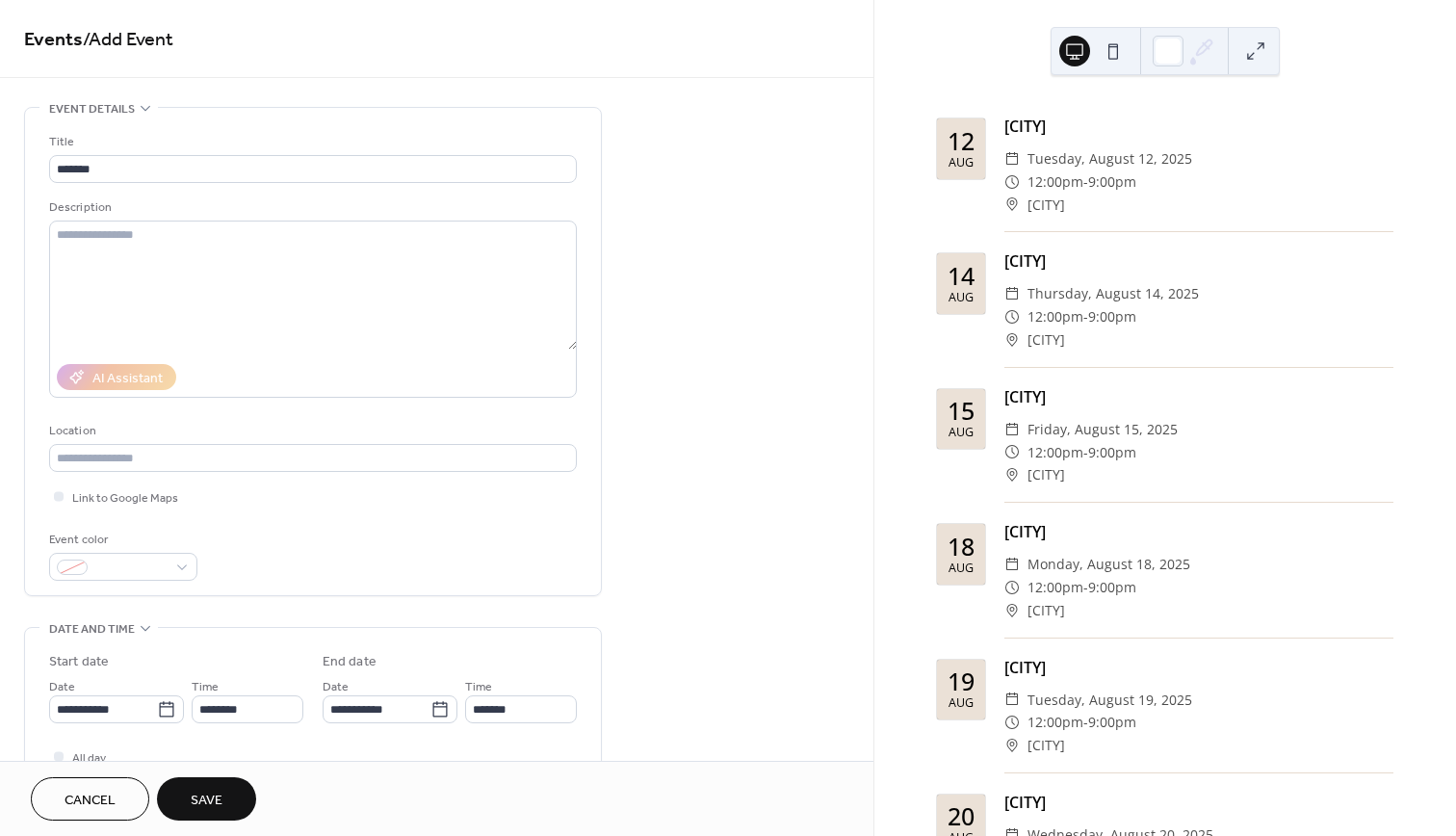 click on "**********" at bounding box center [436, 693] 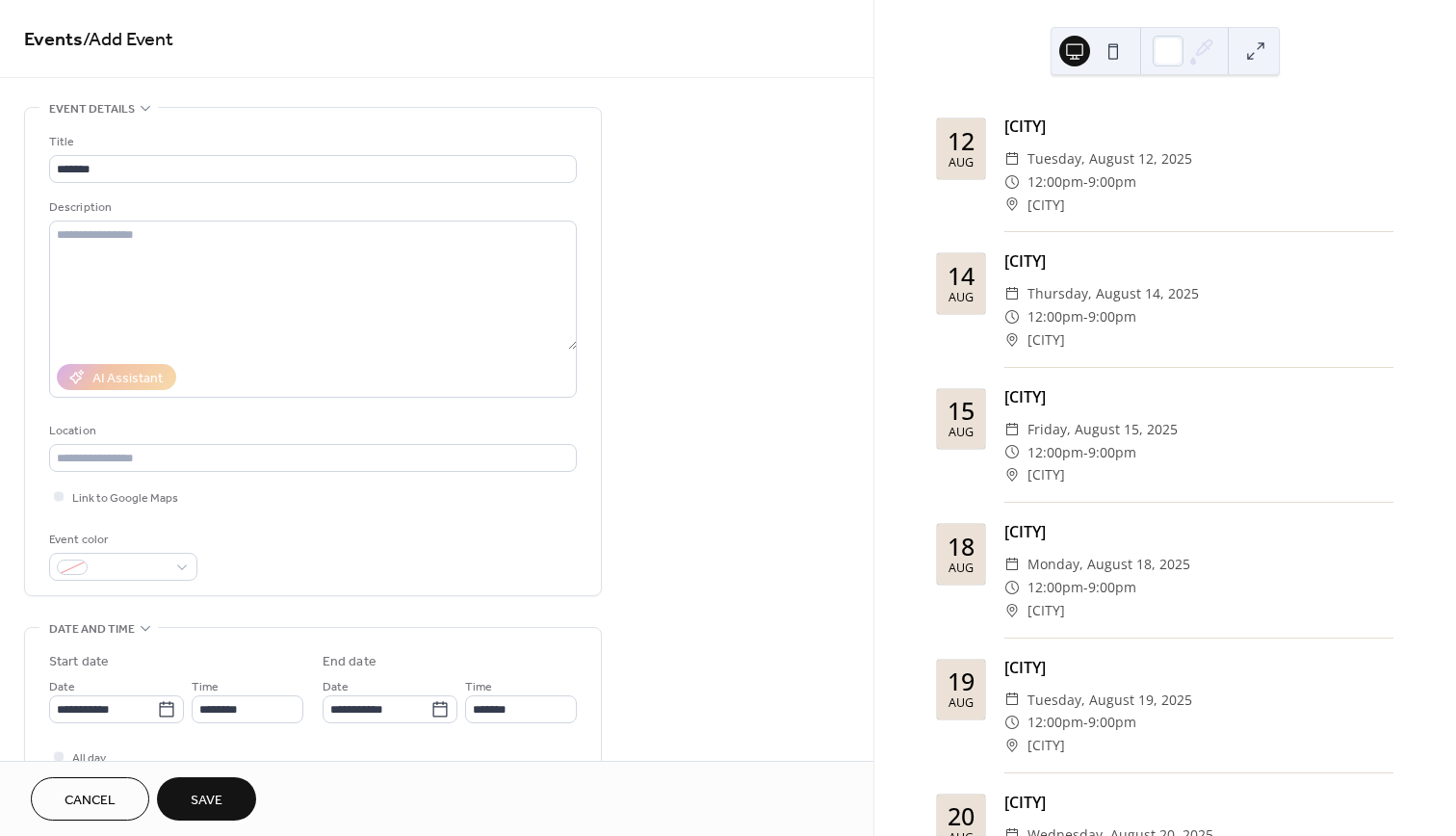 click on "Save" at bounding box center [206, 800] 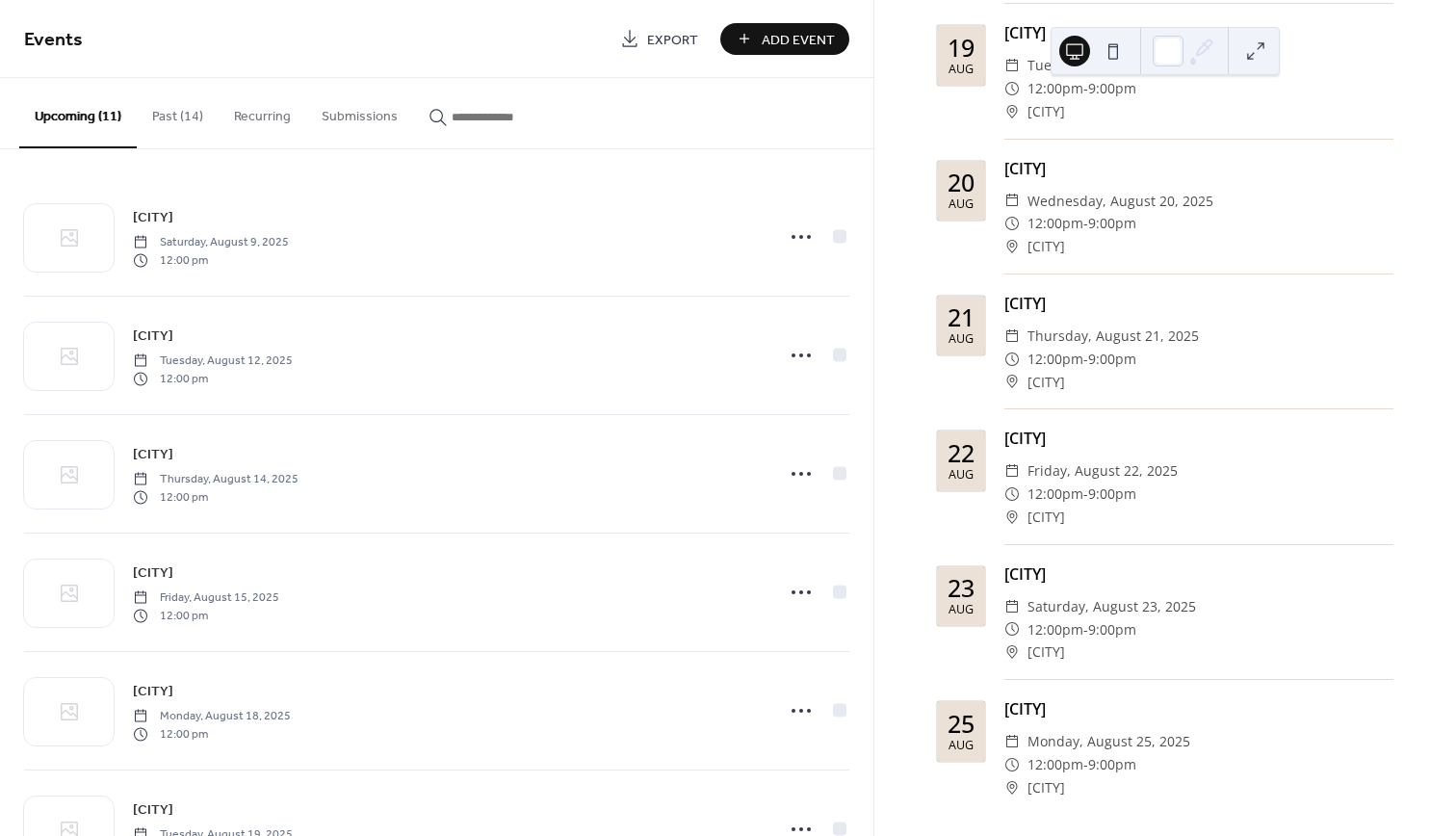 scroll, scrollTop: 745, scrollLeft: 0, axis: vertical 